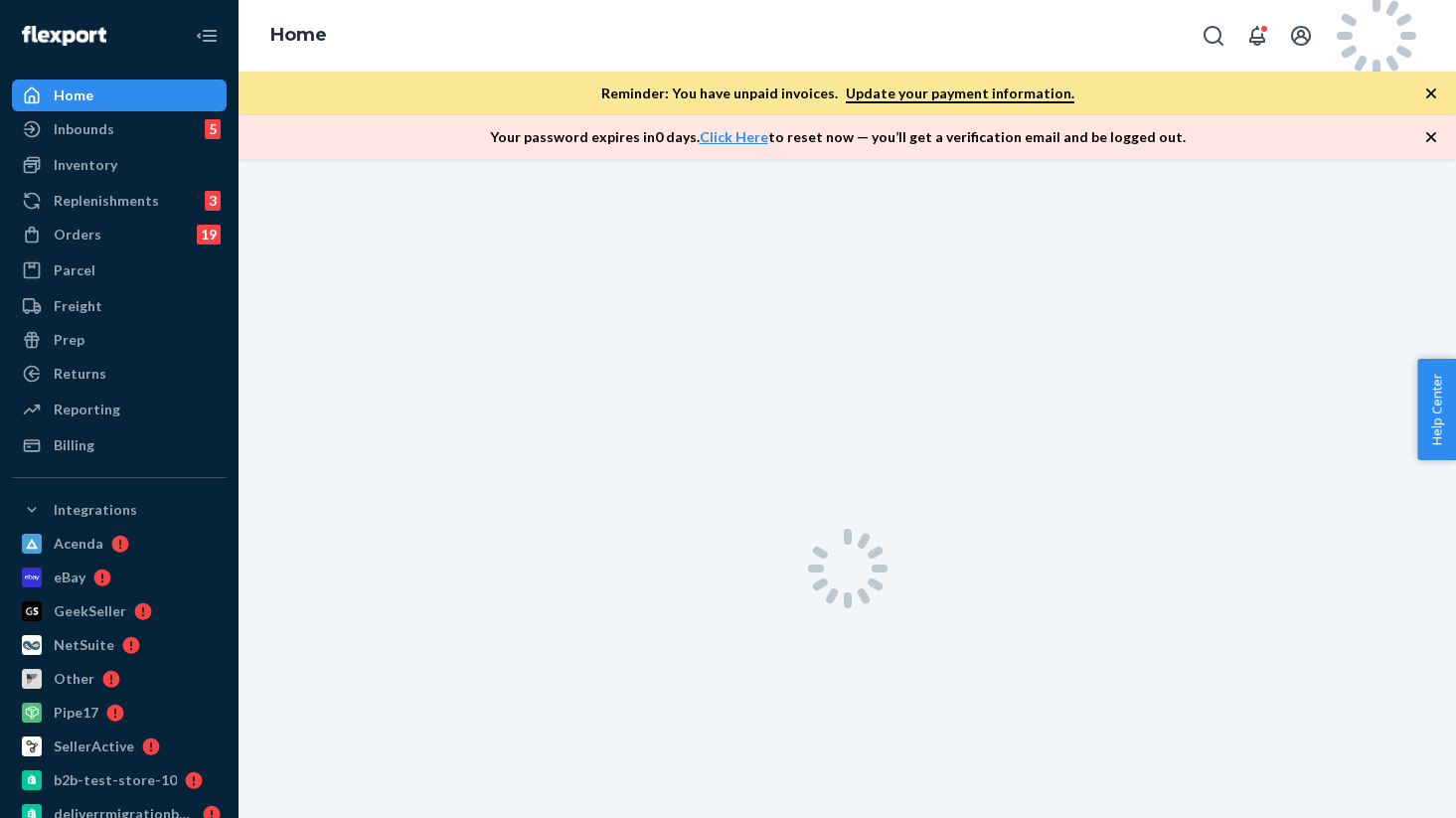 scroll, scrollTop: 0, scrollLeft: 0, axis: both 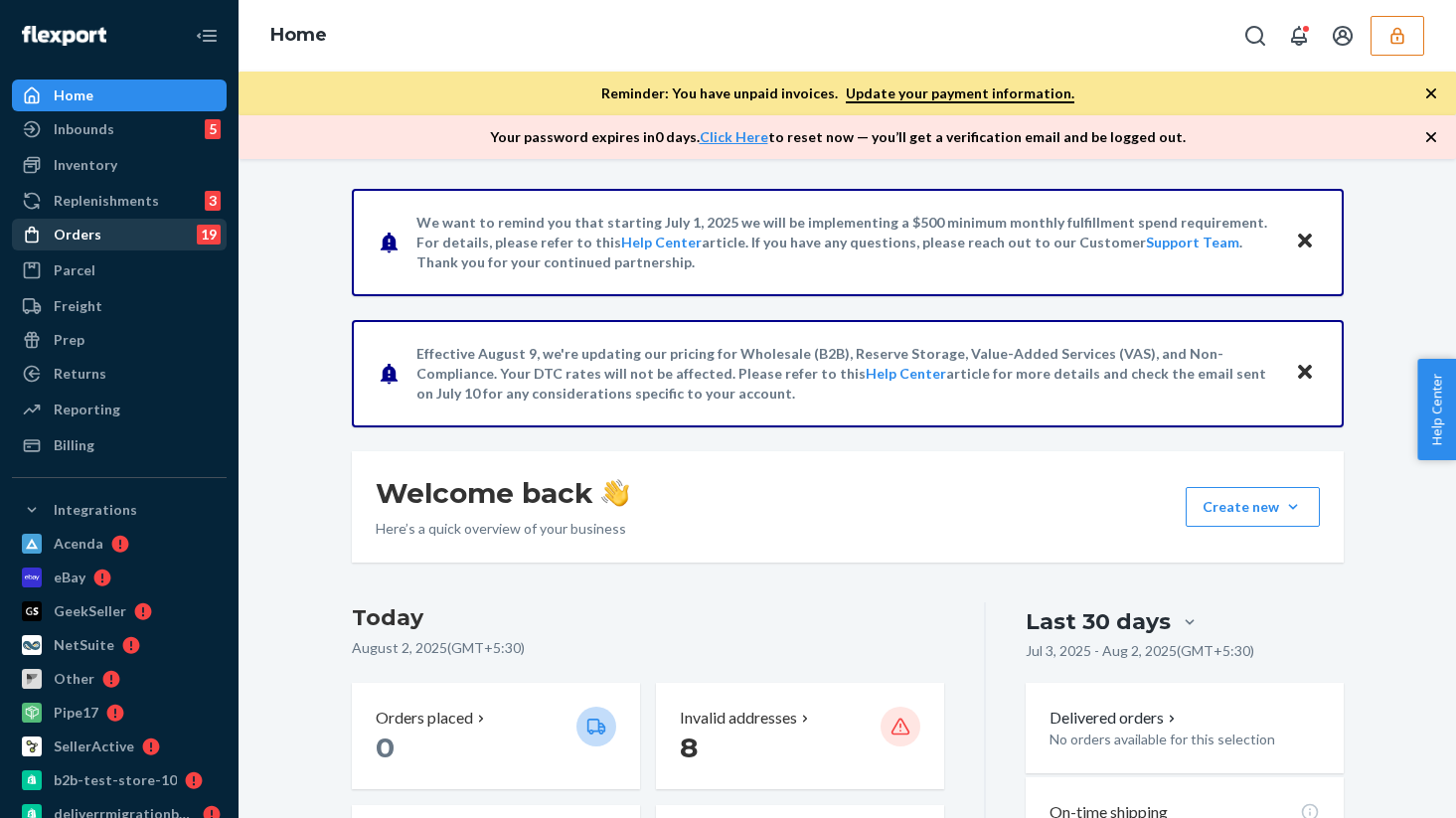click on "Orders" at bounding box center (78, 235) 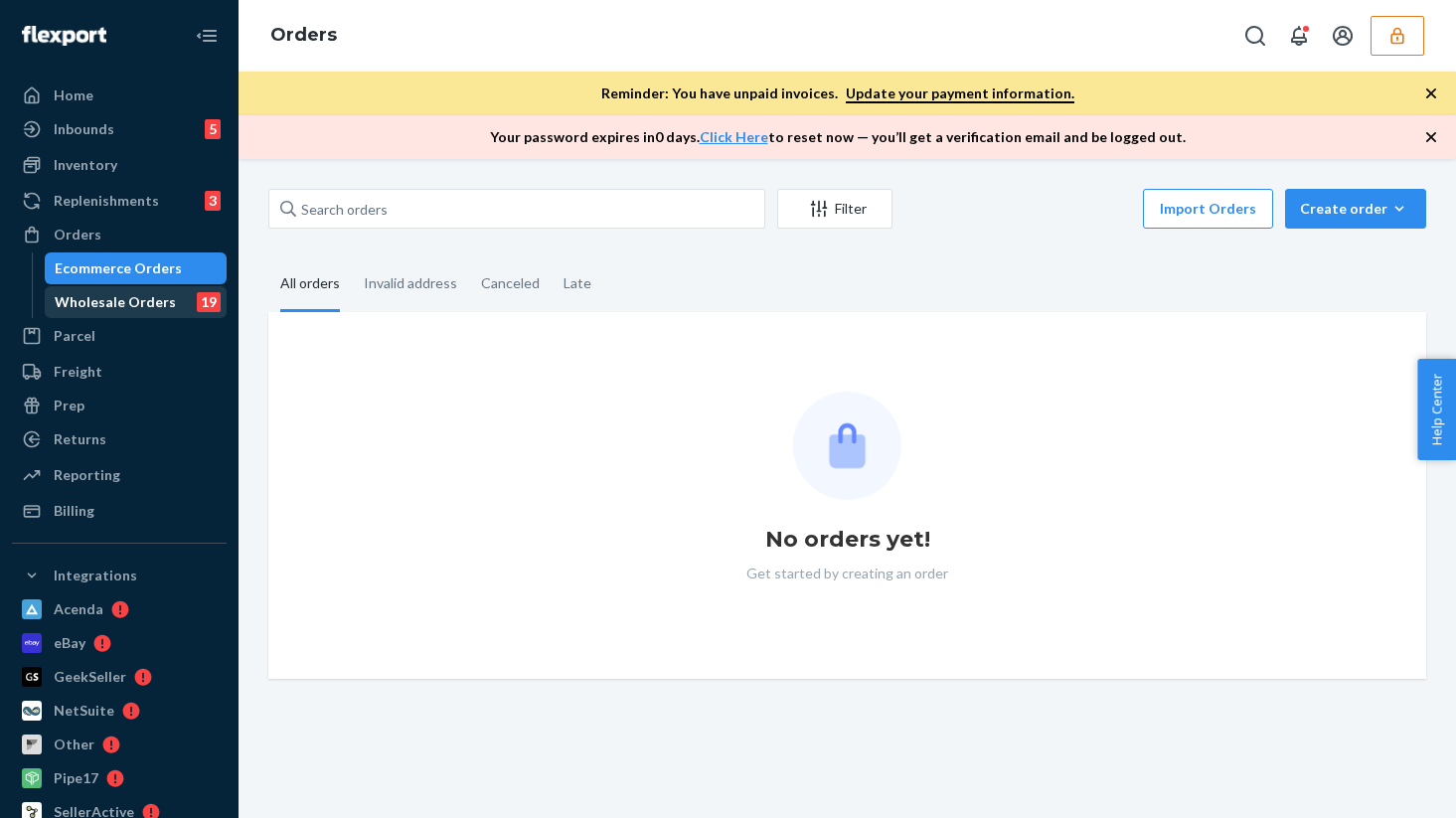 click on "Wholesale Orders" at bounding box center [115, 302] 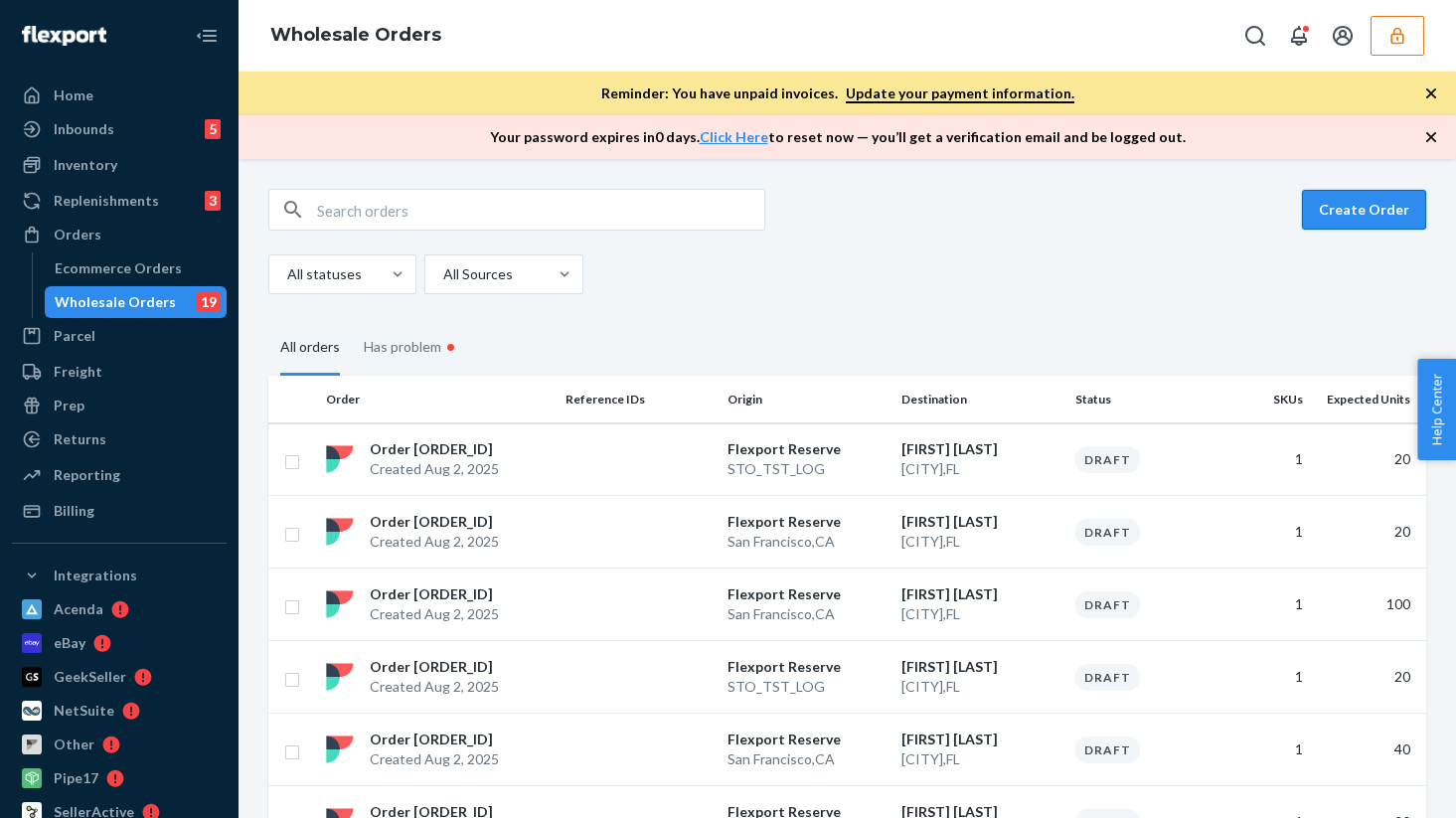 click on "Create Order" at bounding box center [1364, 210] 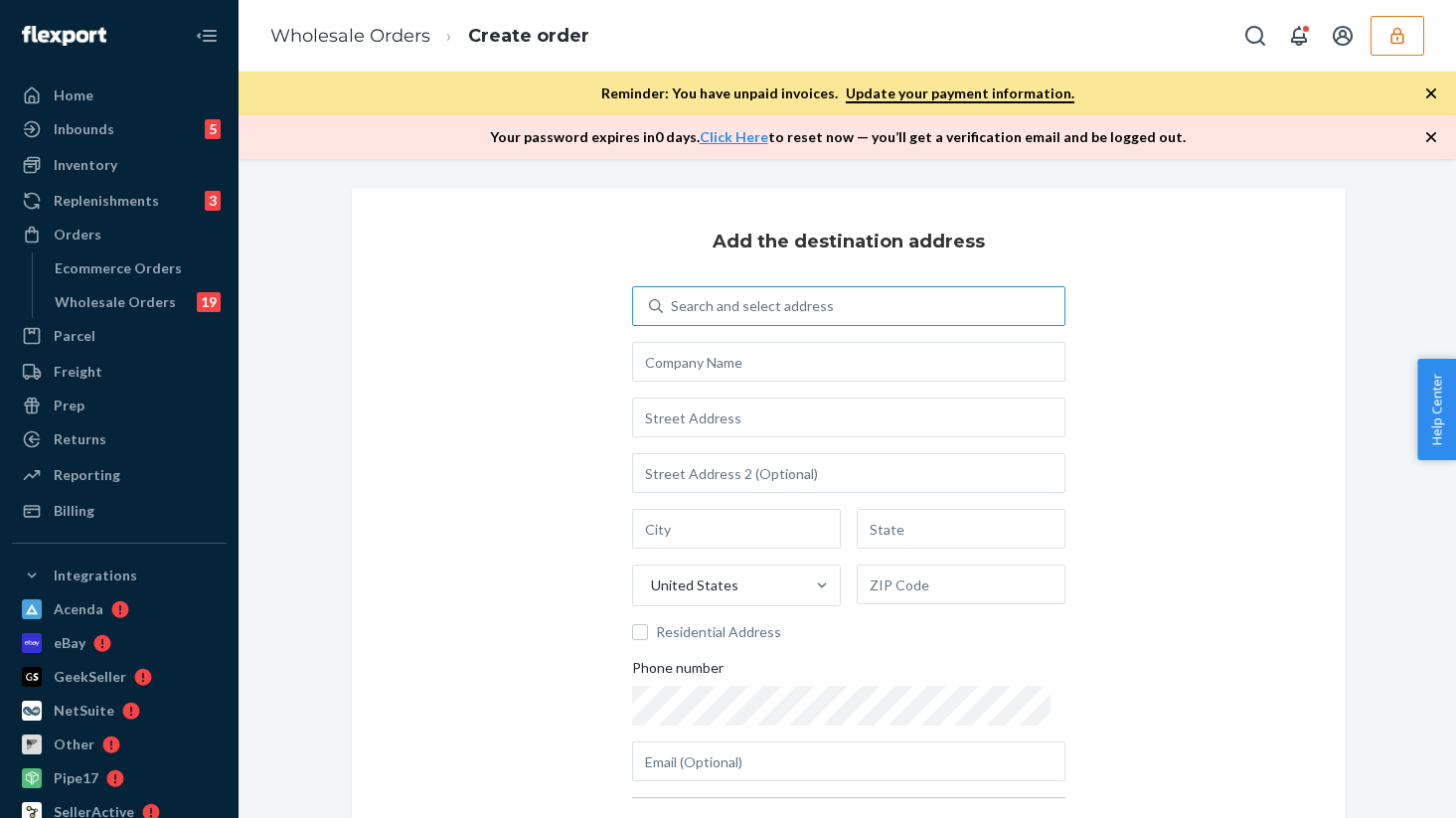 click on "Search and select address" at bounding box center (752, 306) 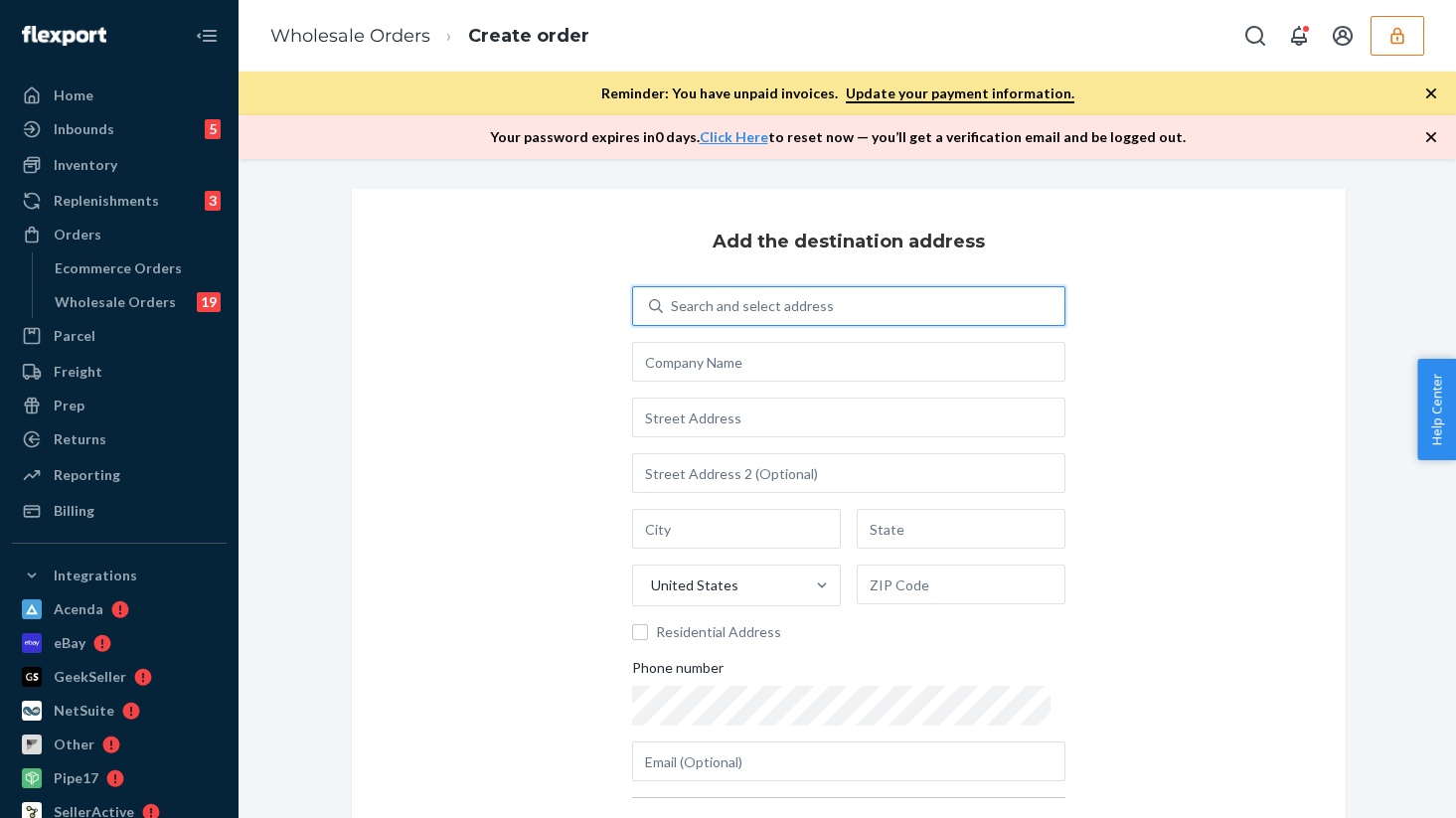 click on "Search and select address" at bounding box center (864, 306) 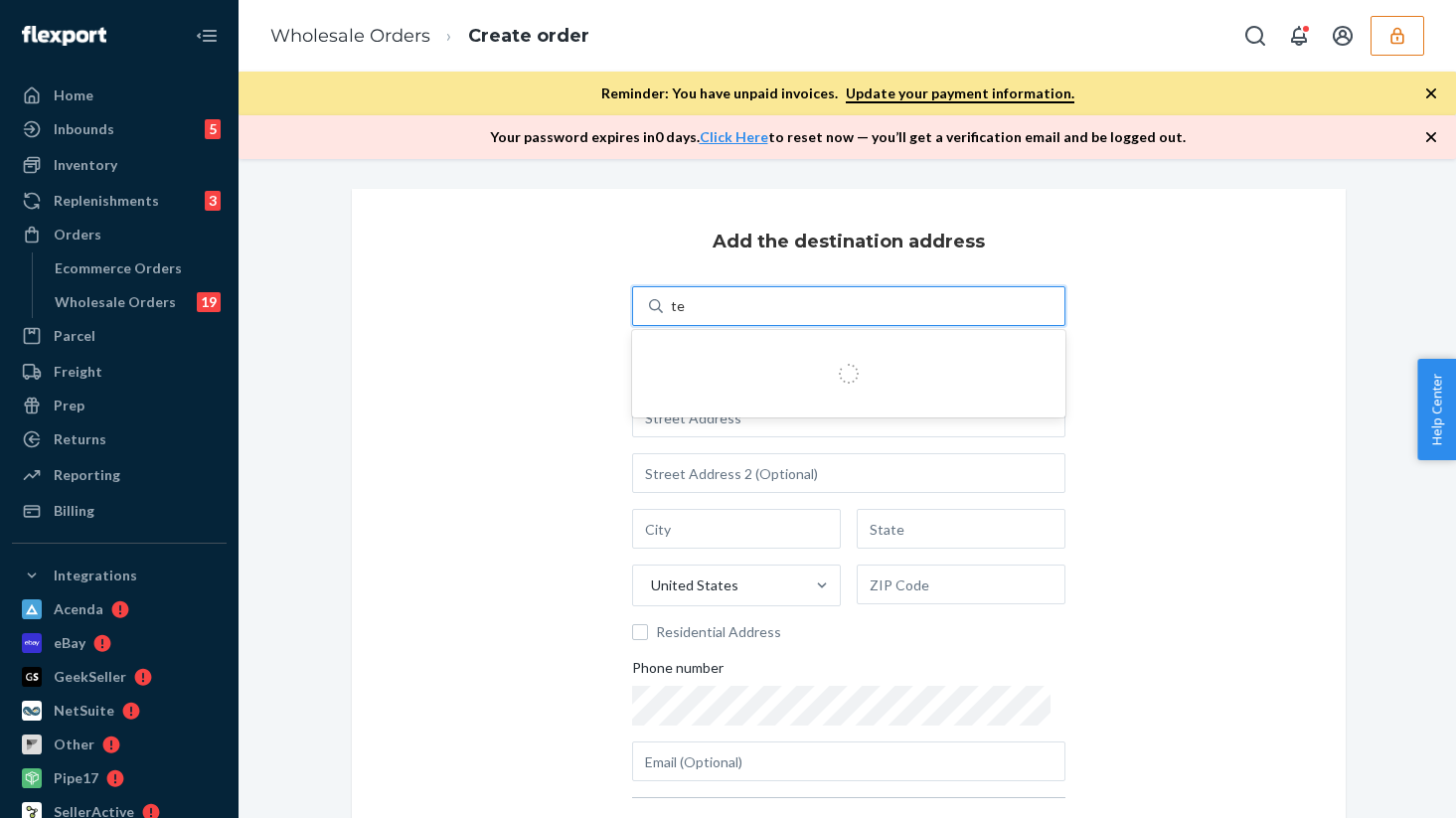 type on "test" 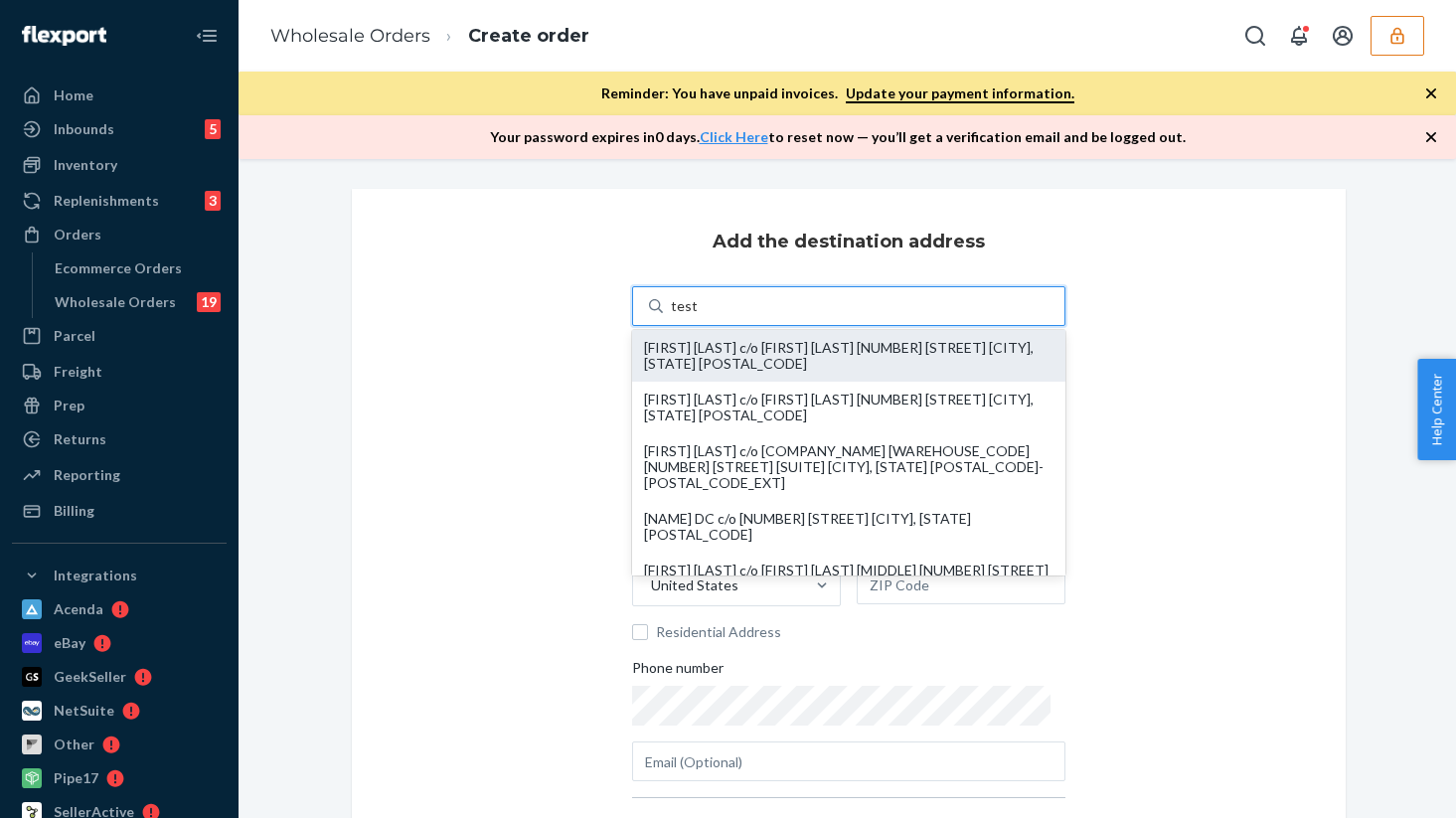 click on "[FIRST] [LAST]
c/o
[FIRST] [LAST]
[NUMBER] [STREET]
[CITY], [STATE] [POSTAL_CODE]" at bounding box center (849, 356) 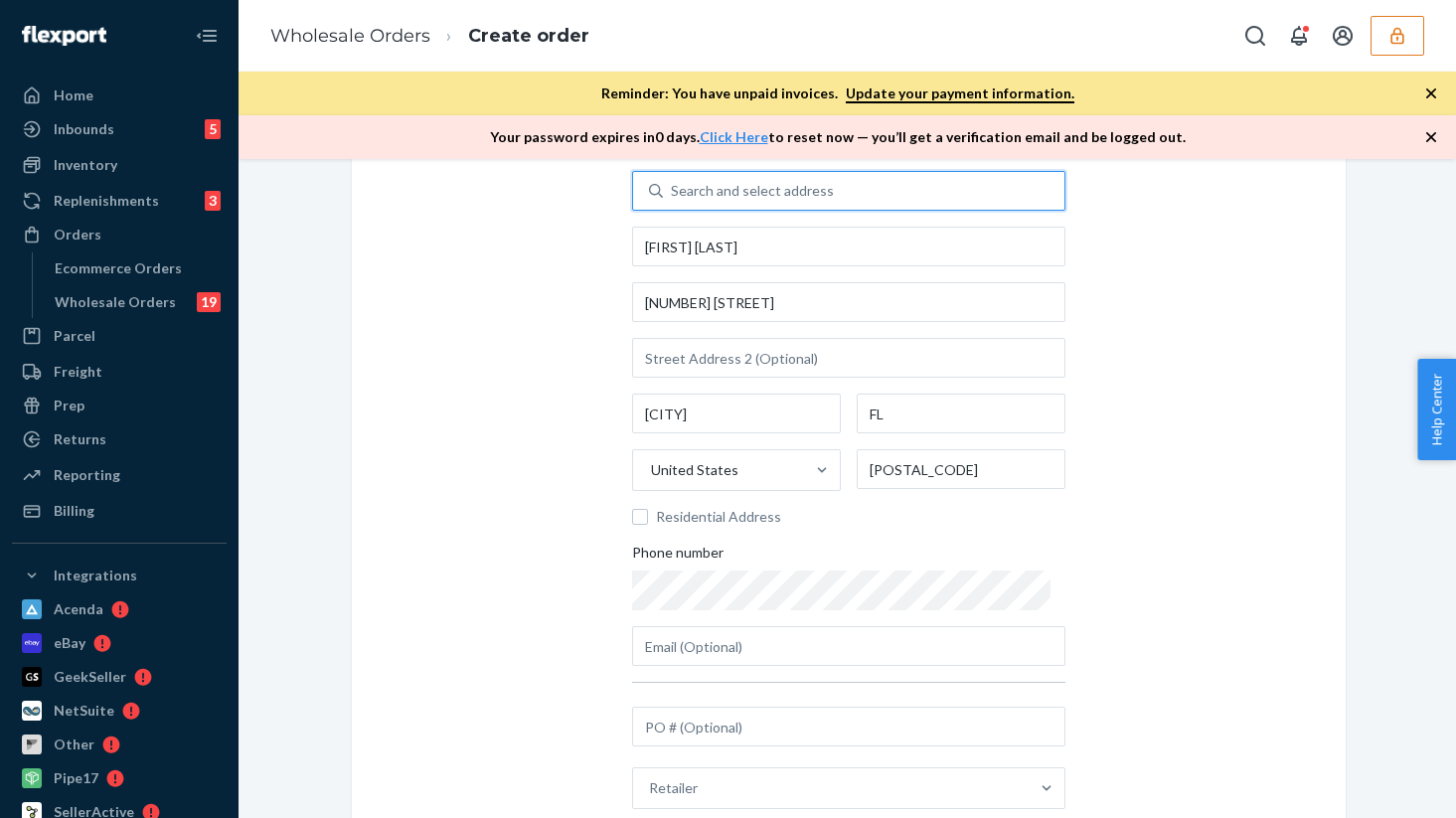 scroll, scrollTop: 240, scrollLeft: 0, axis: vertical 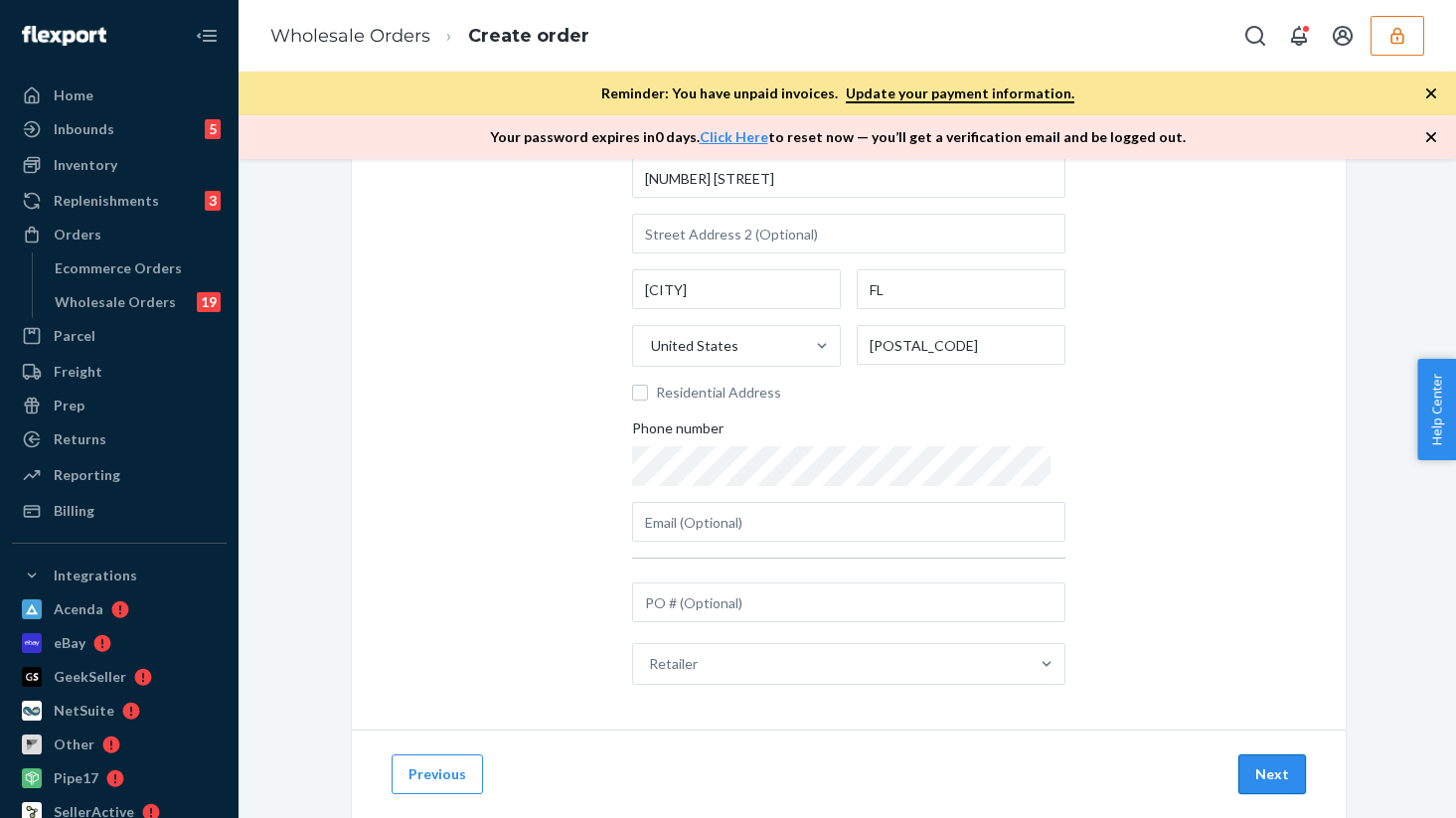 click on "Next" at bounding box center (1272, 774) 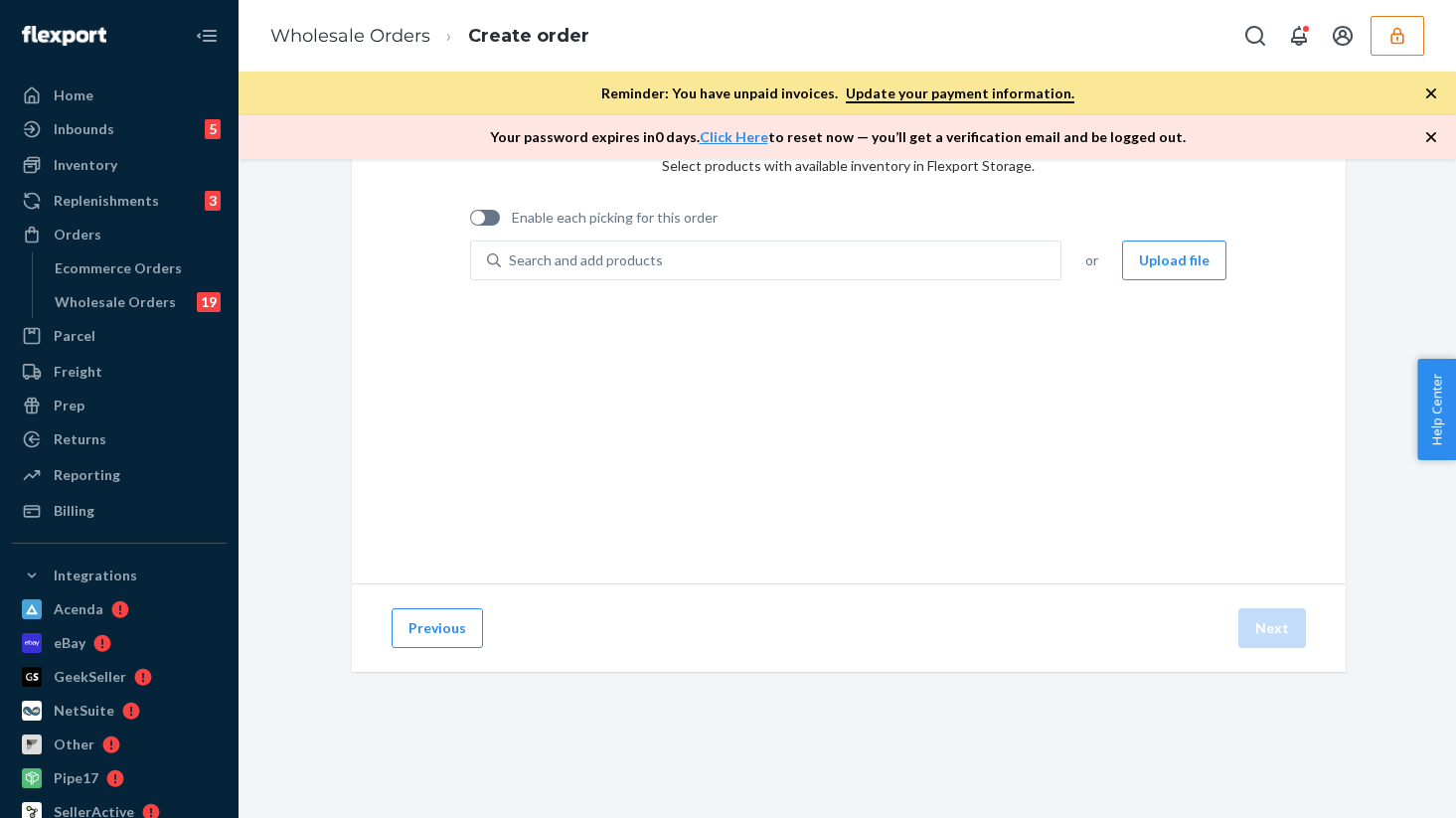 click on "Enable each picking for this order" at bounding box center (849, 220) 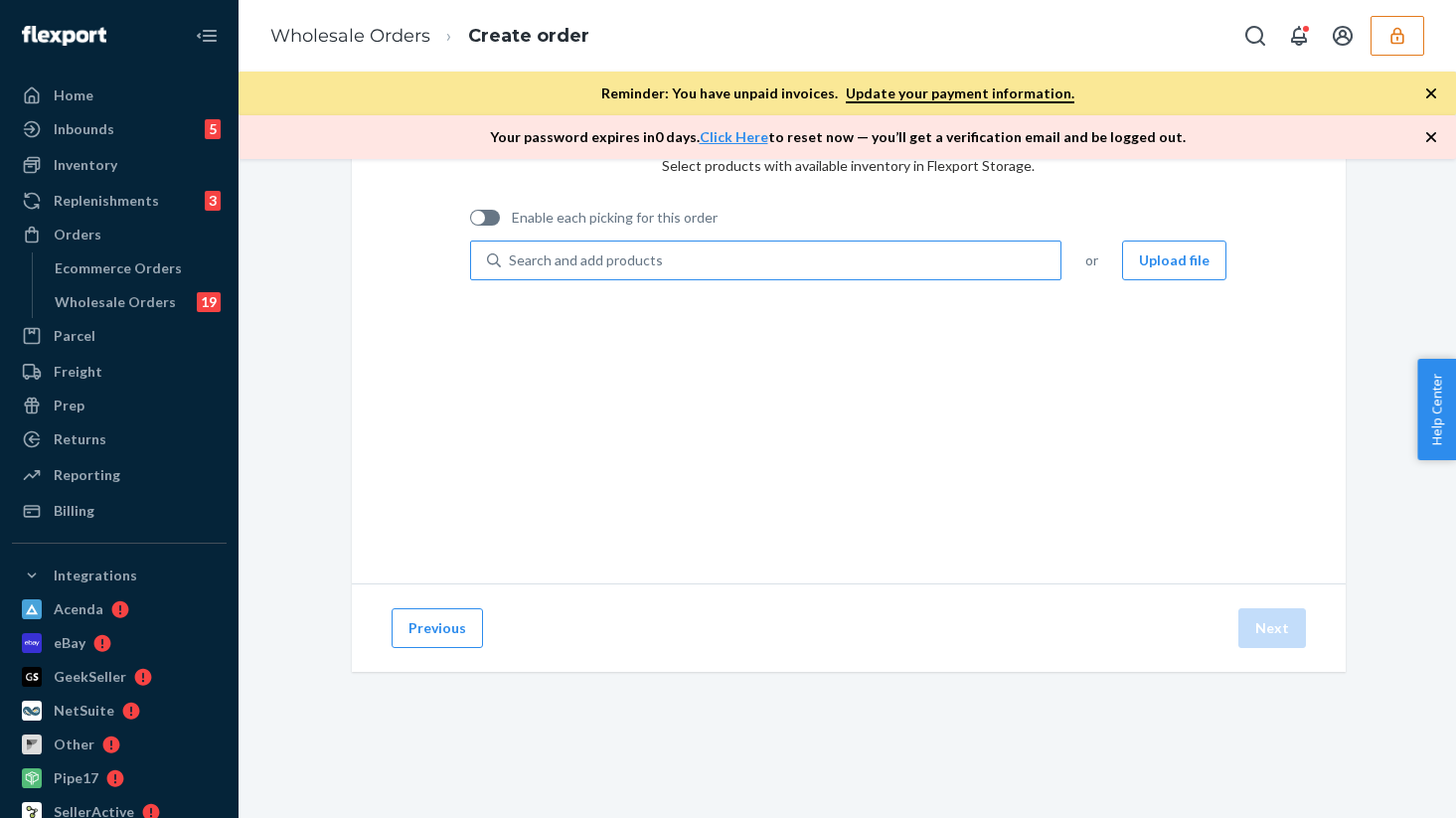 click on "Search and add products" at bounding box center [781, 260] 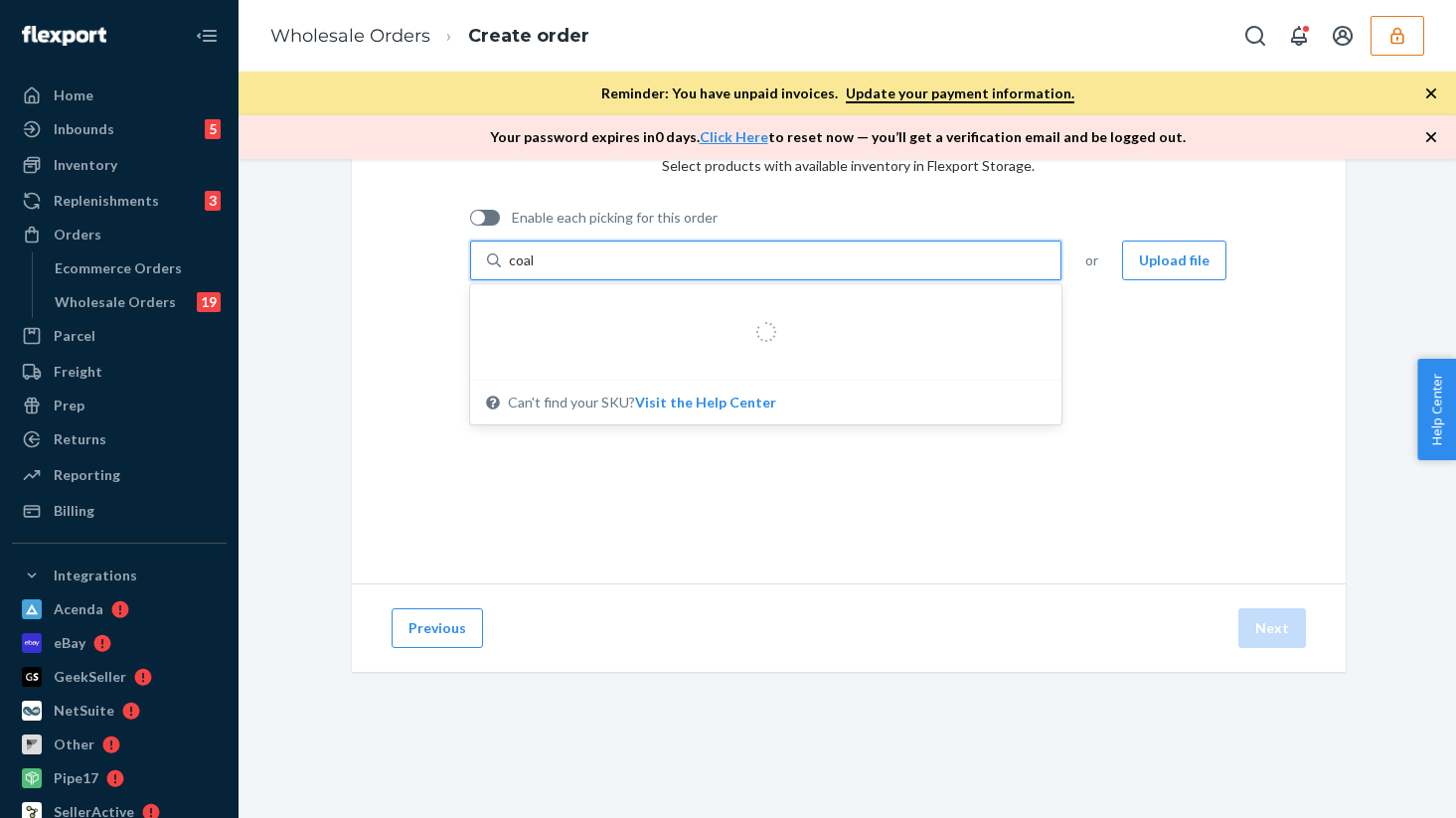 type on "[PRODUCT_NAME]" 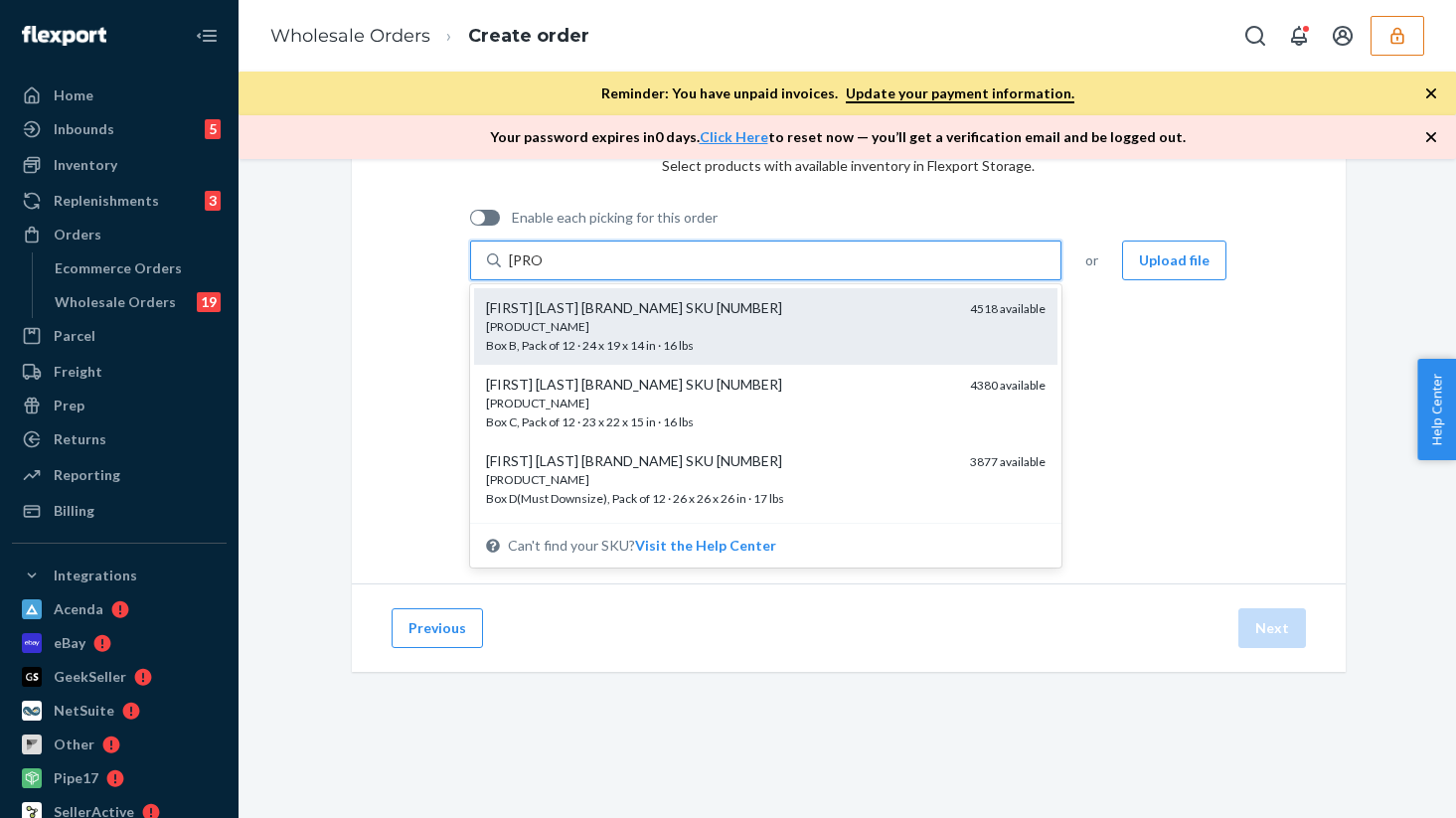 click on "[PRODUCT_NAME]" at bounding box center (721, 326) 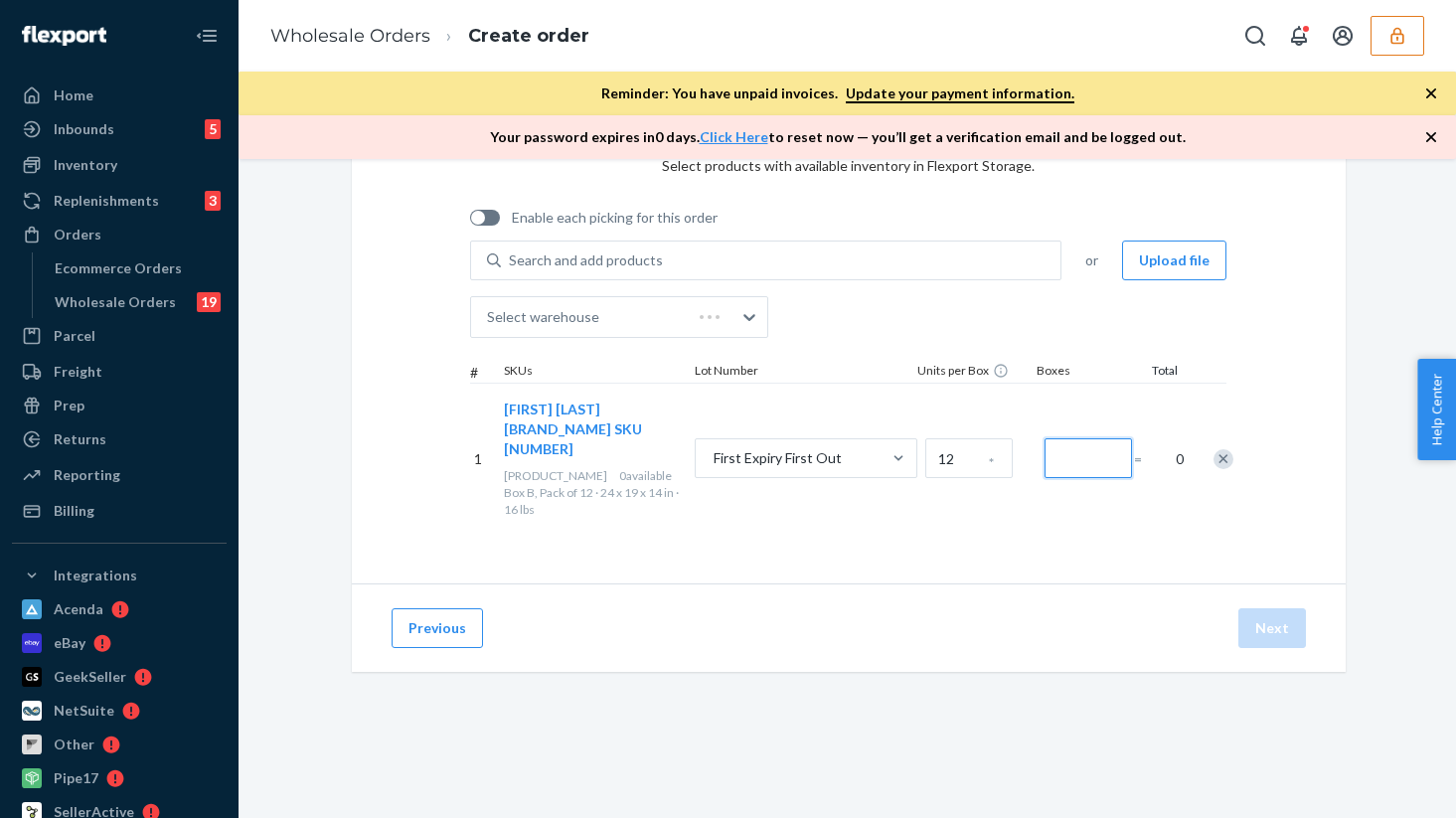 click at bounding box center [1088, 458] 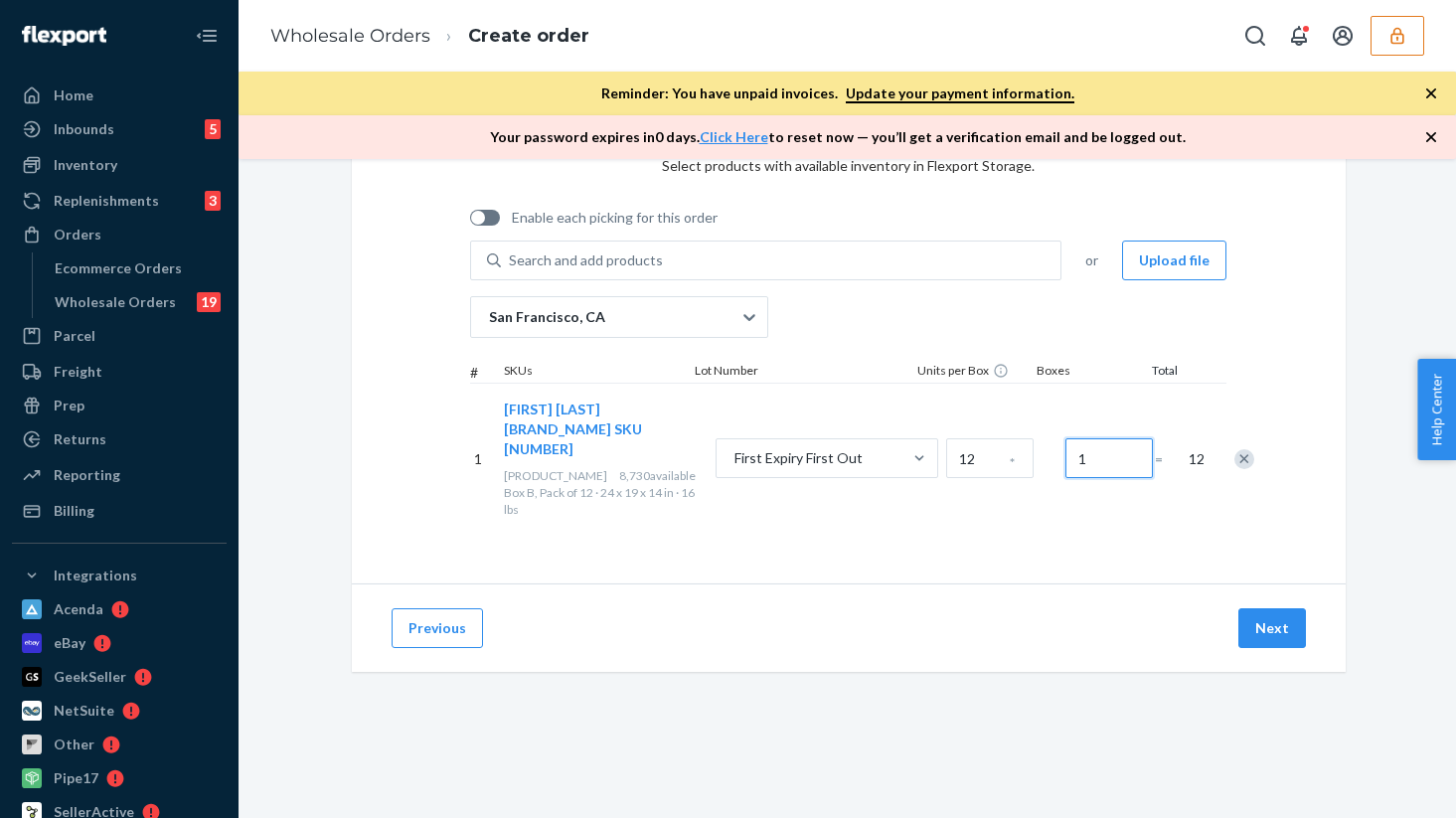 type on "1" 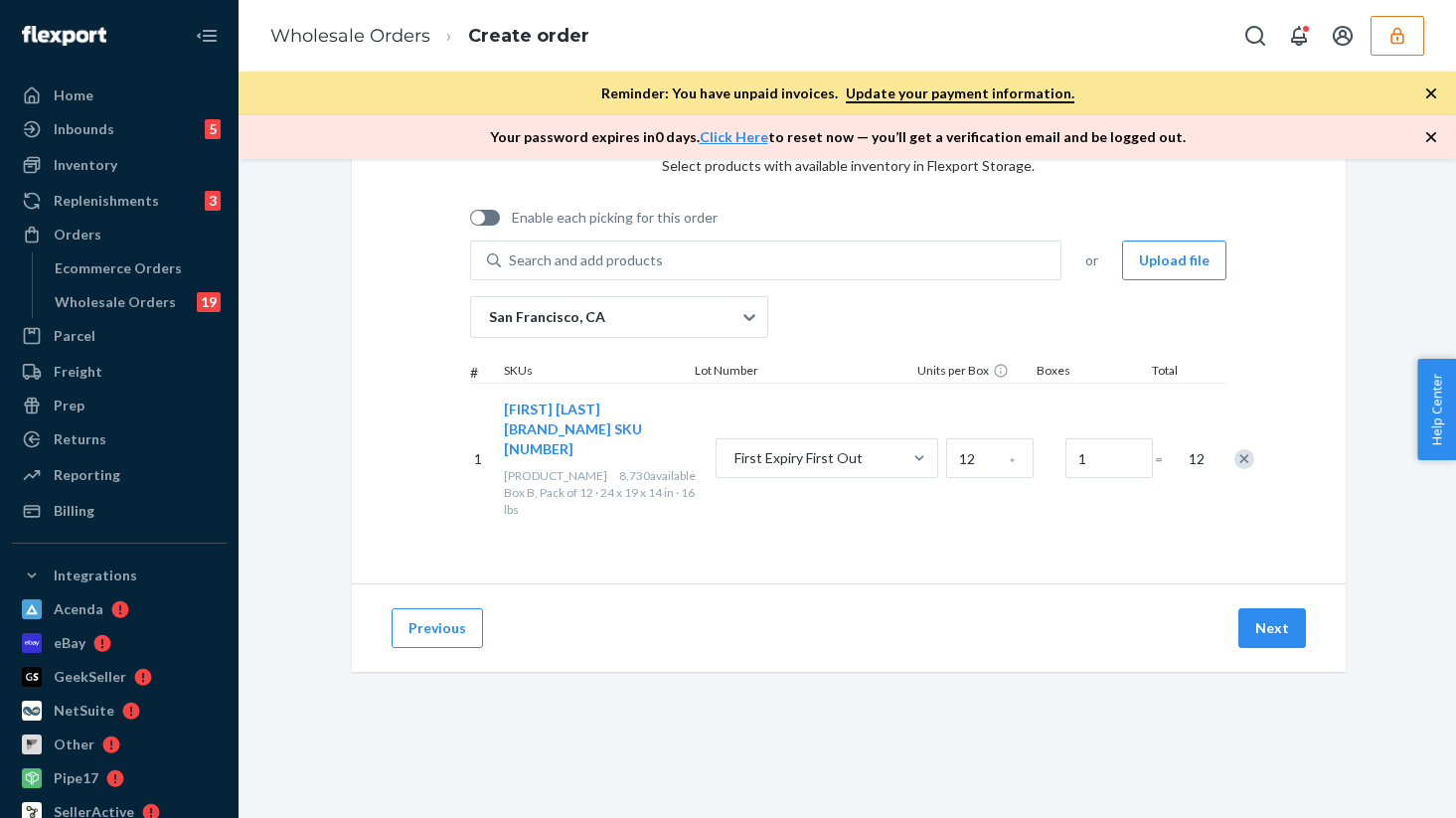 click on "Previous Next" at bounding box center (849, 627) 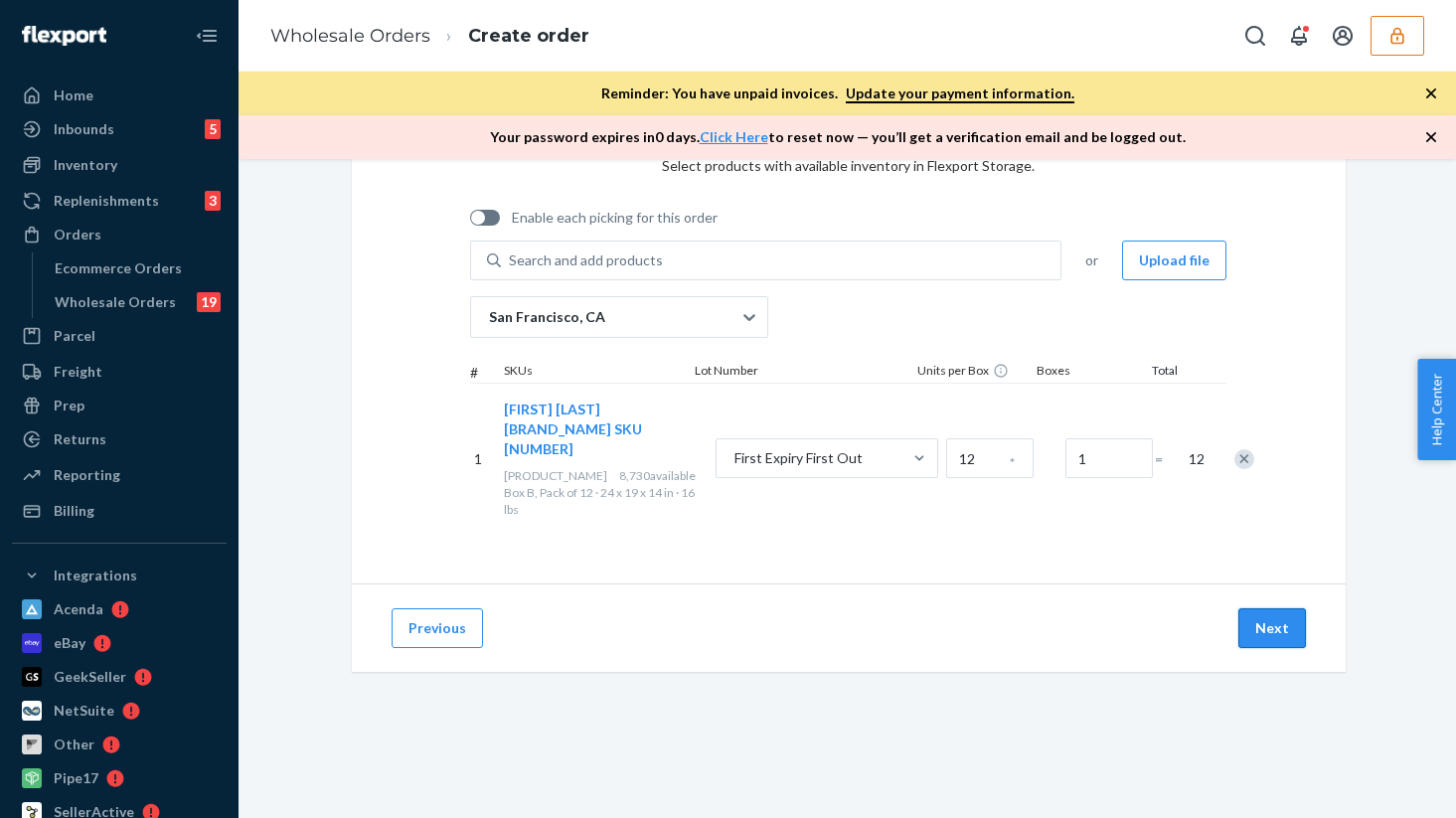 click on "Next" at bounding box center [1272, 628] 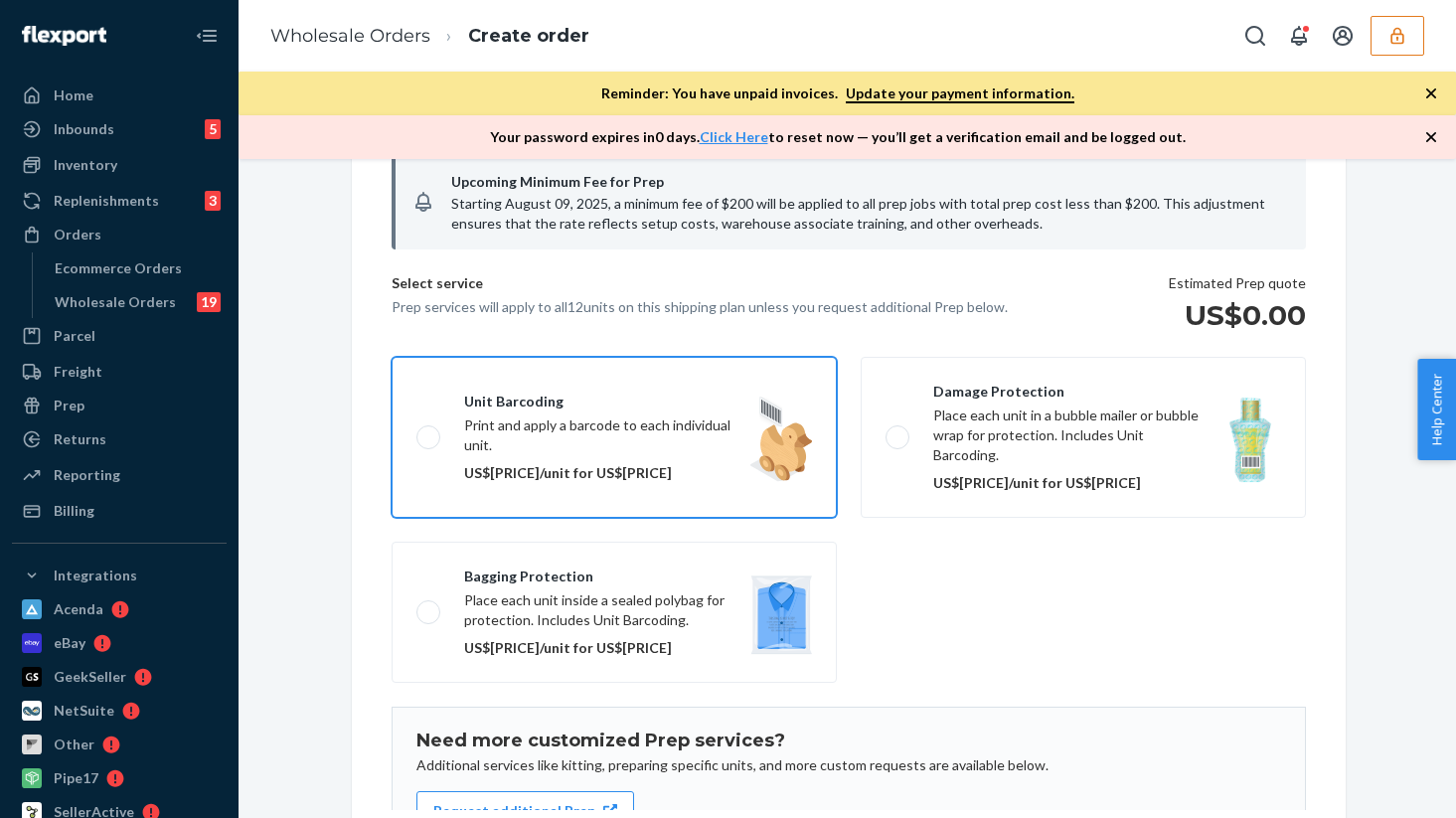 click on "Unit barcoding Print and apply a barcode to each individual unit. US$[PRICE]/unit for US$[PRICE]" at bounding box center [614, 437] 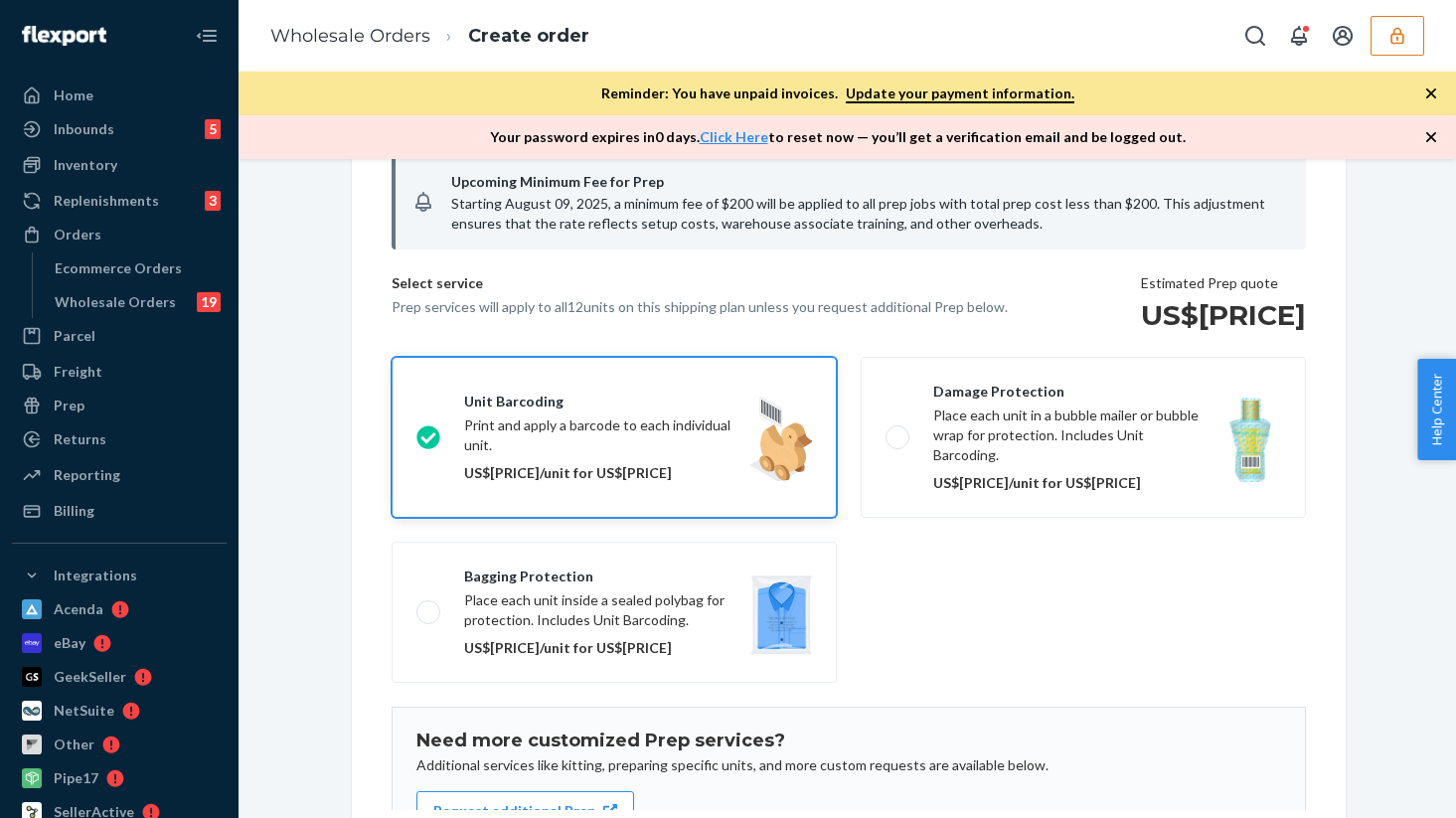 scroll, scrollTop: 168, scrollLeft: 0, axis: vertical 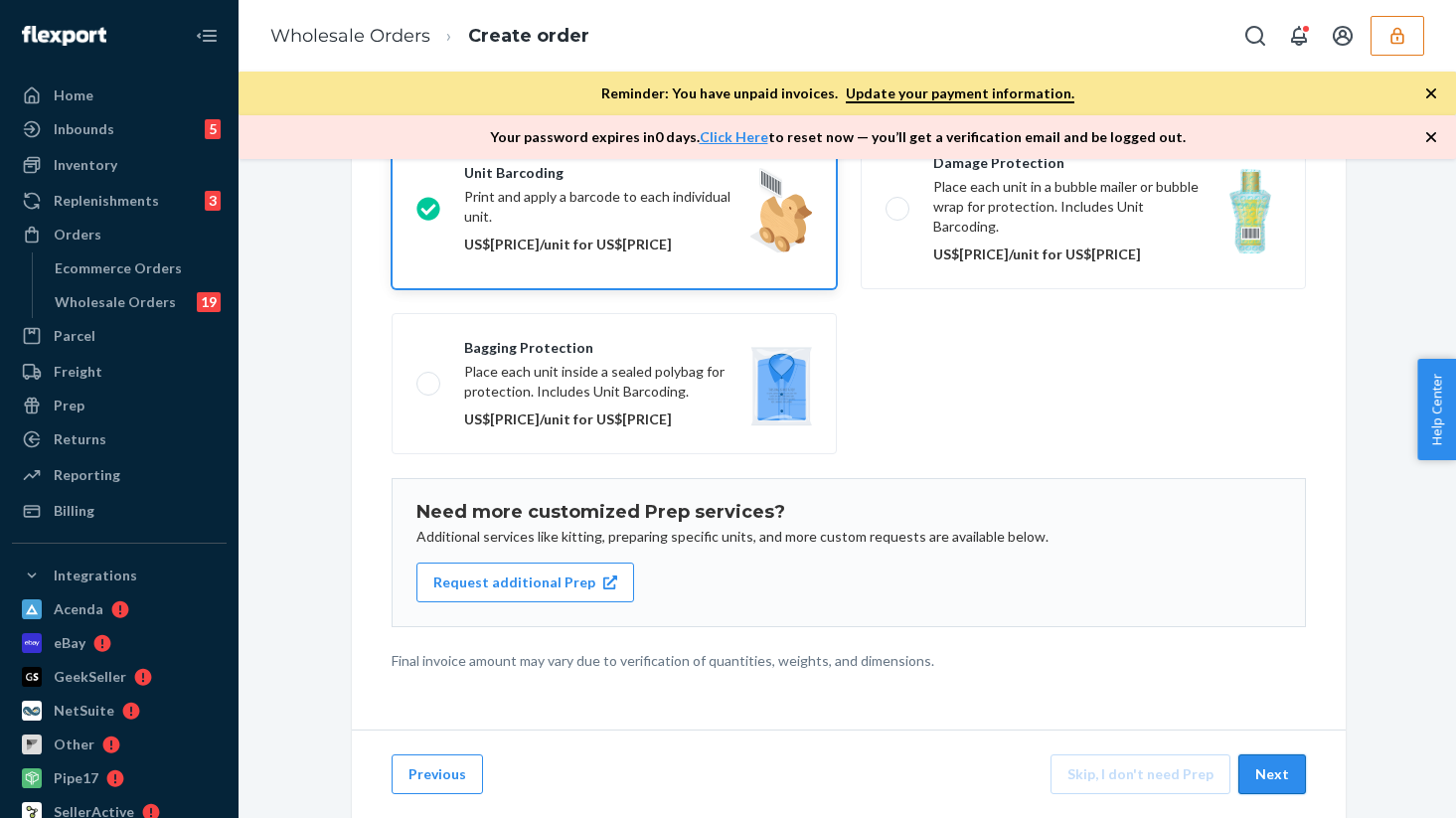 click on "Next" at bounding box center [1272, 774] 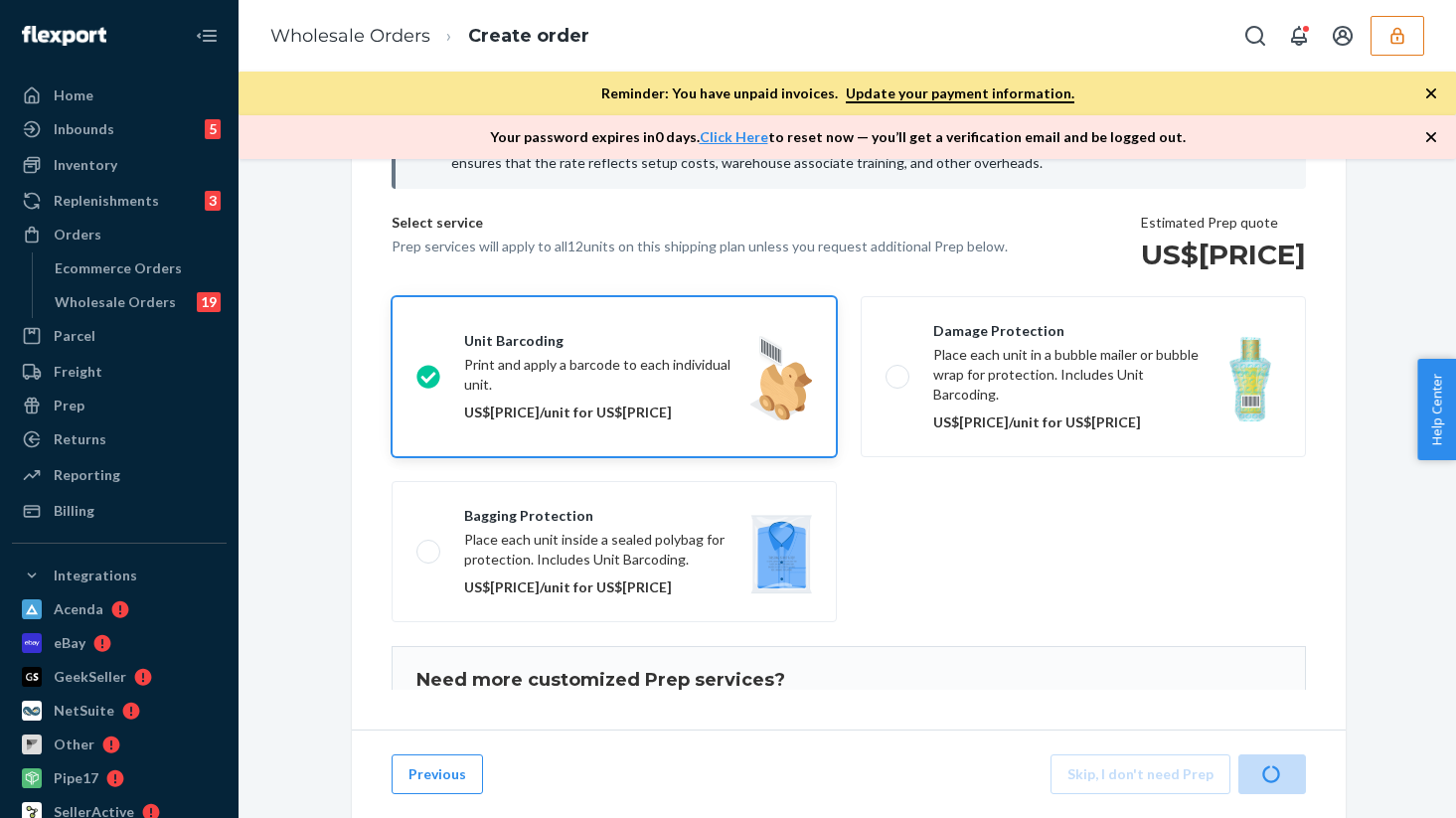 scroll, scrollTop: 168, scrollLeft: 0, axis: vertical 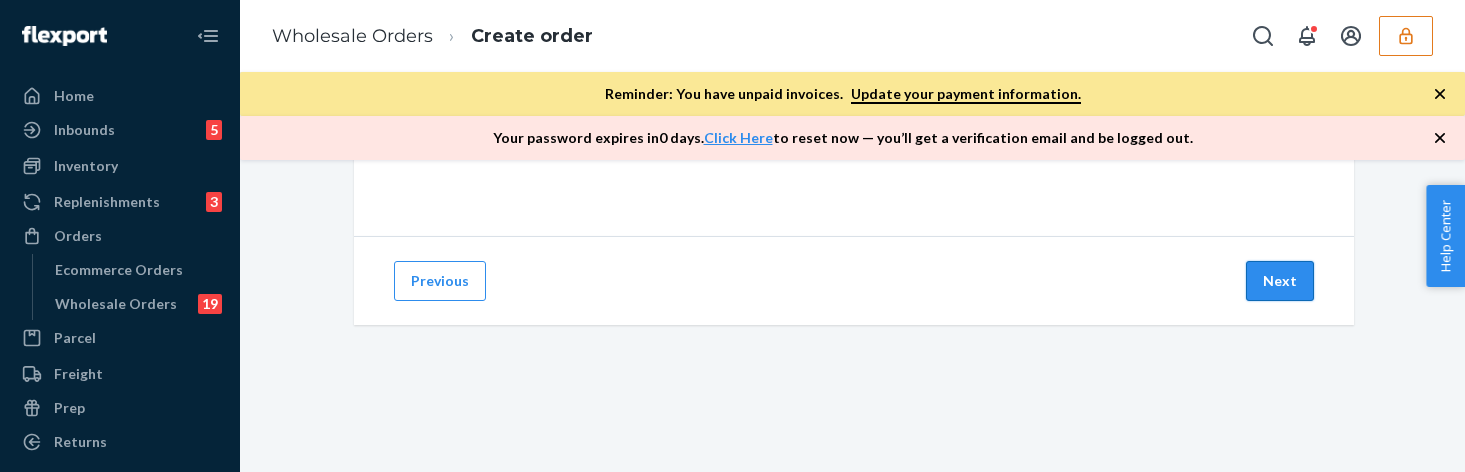 click on "Next" at bounding box center (1280, 281) 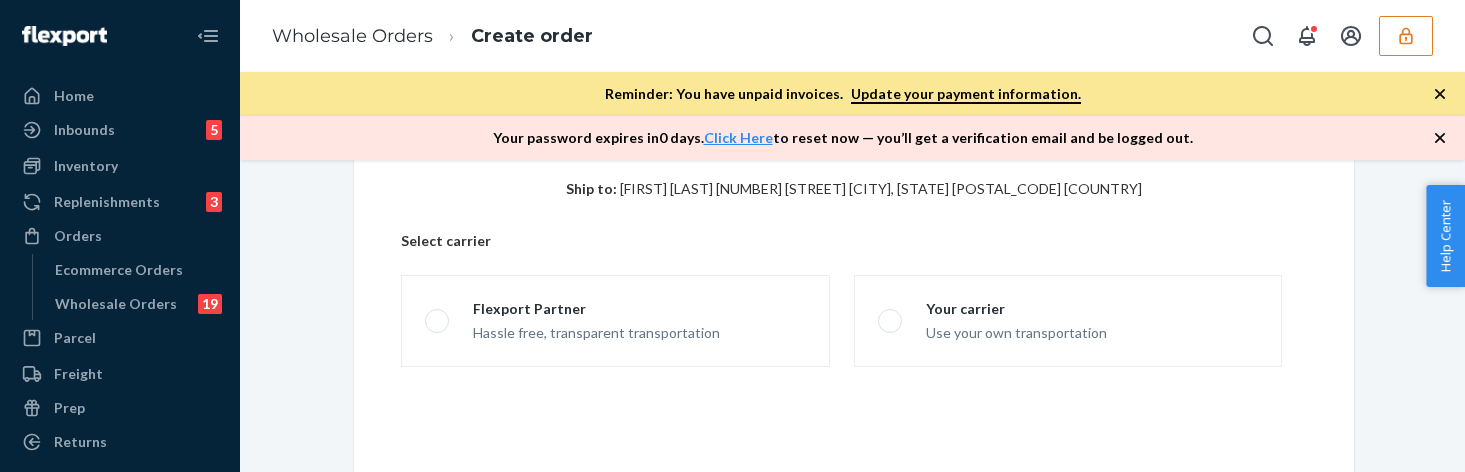 scroll, scrollTop: 126, scrollLeft: 0, axis: vertical 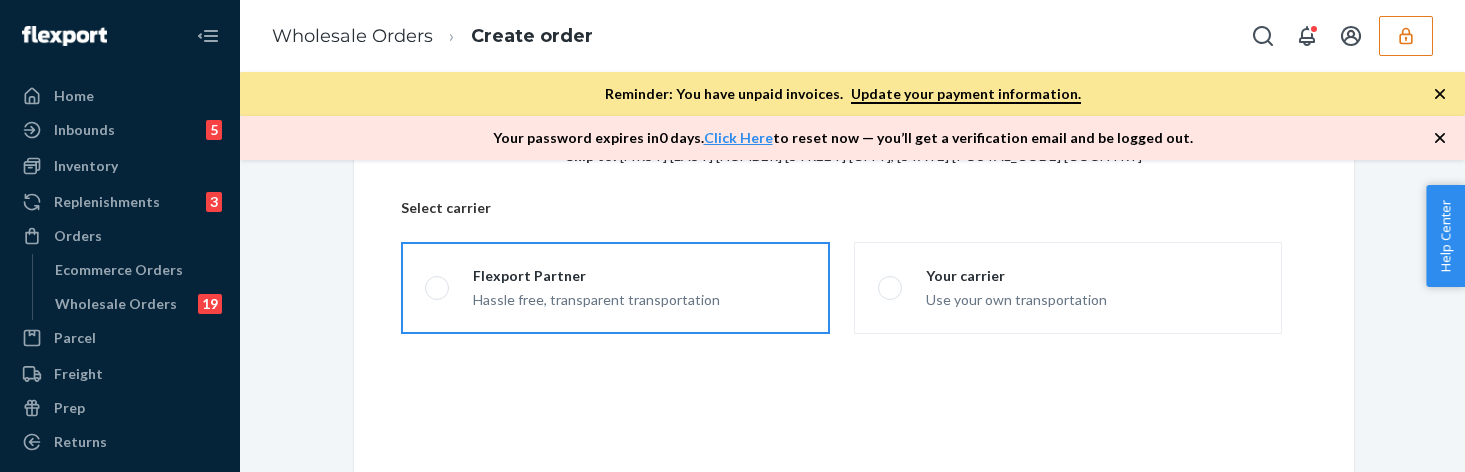 click on "Flexport Partner" at bounding box center (596, 276) 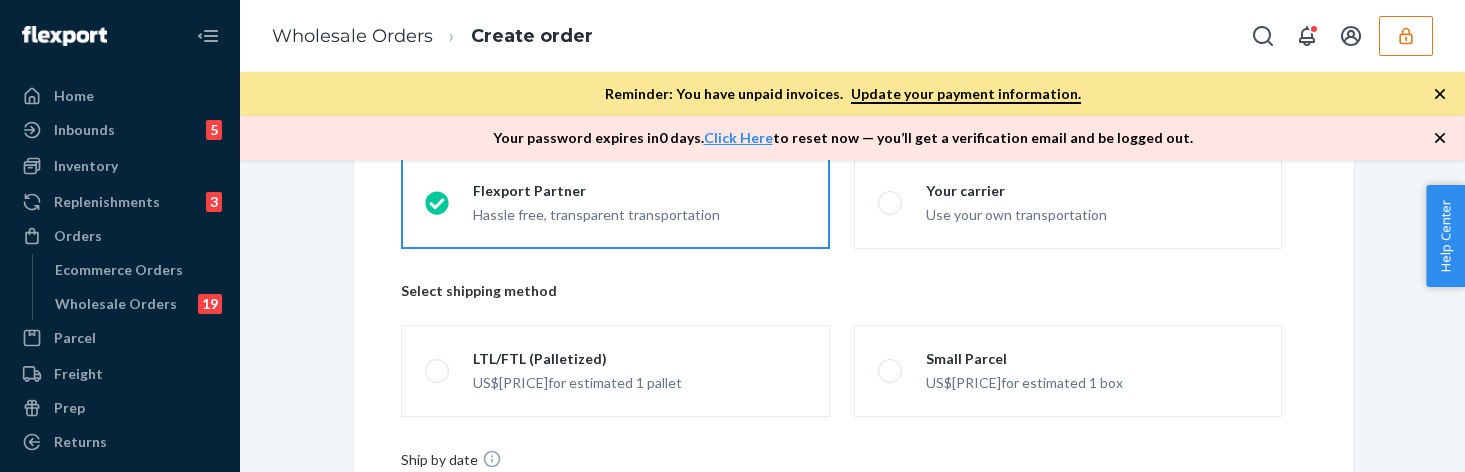 scroll, scrollTop: 196, scrollLeft: 0, axis: vertical 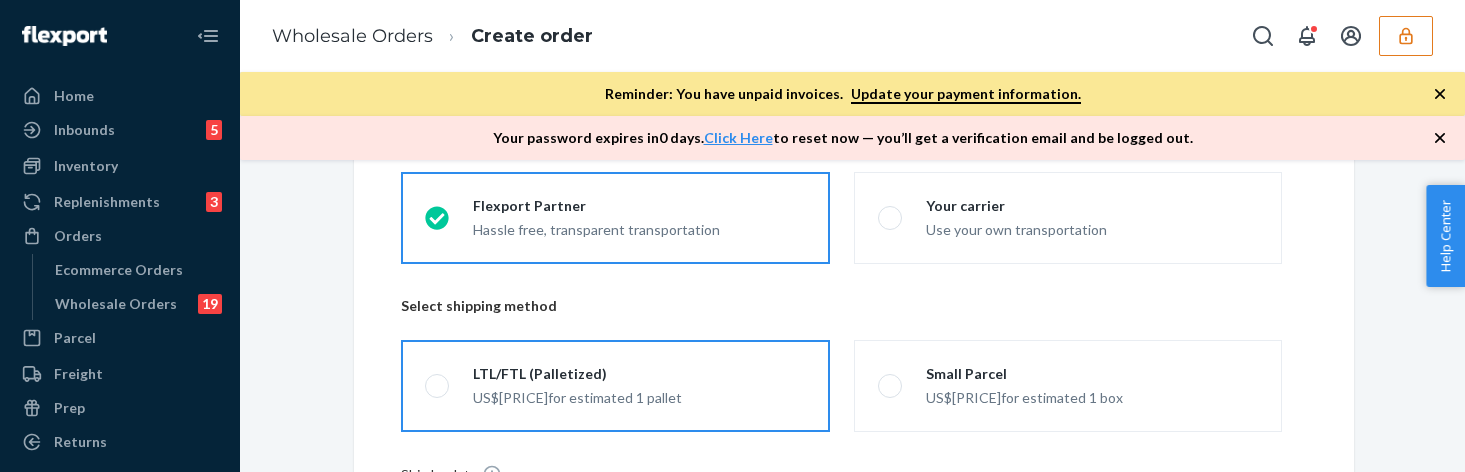 click on "LTL/FTL (Palletized)" at bounding box center [577, 374] 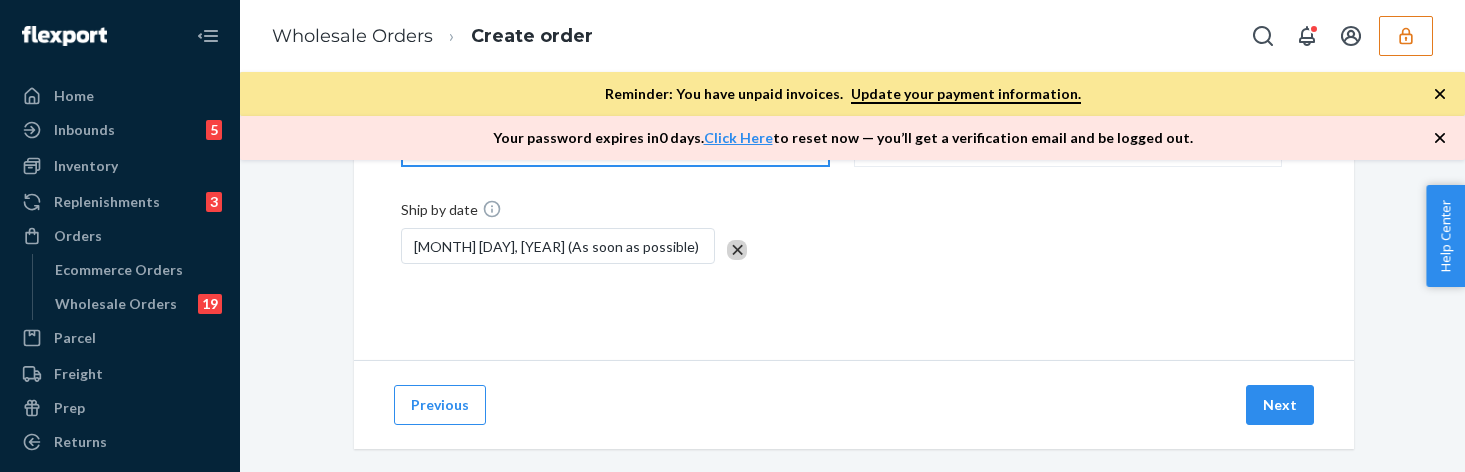 scroll, scrollTop: 466, scrollLeft: 0, axis: vertical 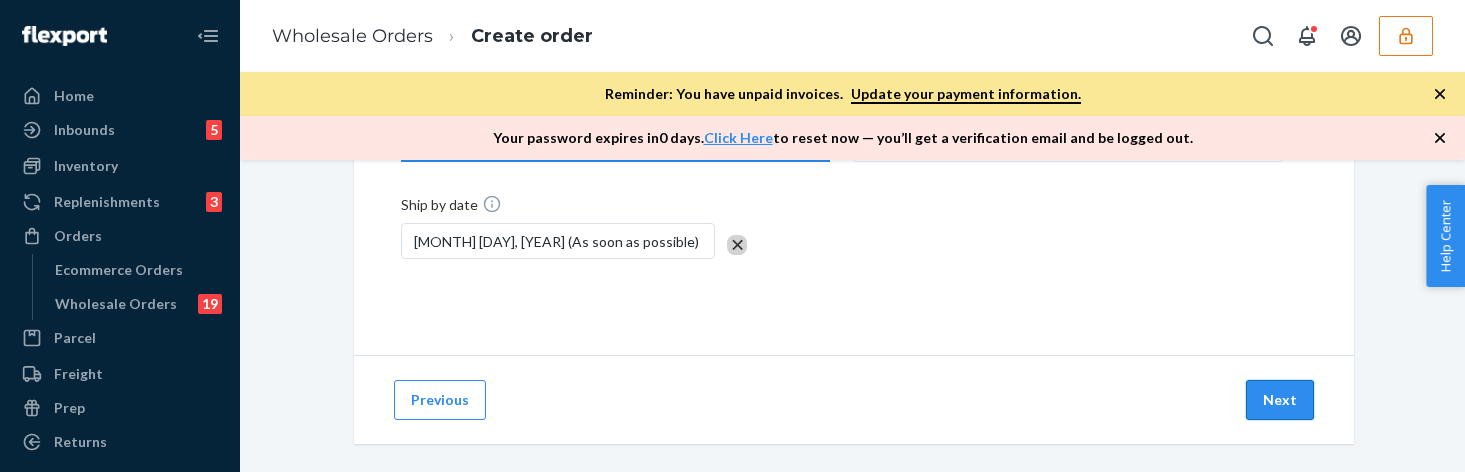 click on "Next" at bounding box center [1280, 400] 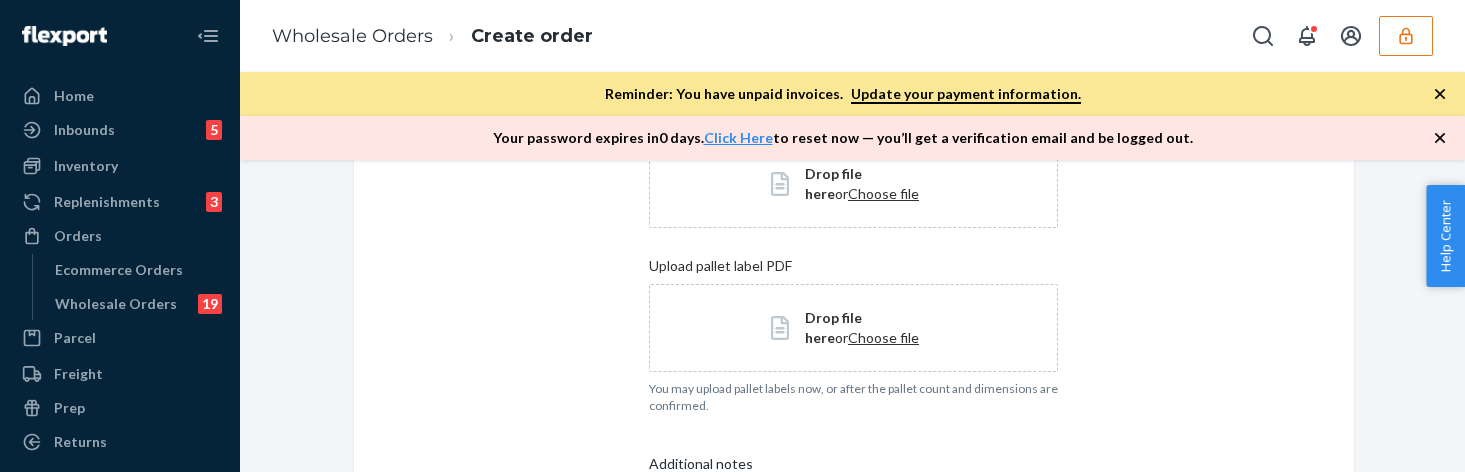 scroll, scrollTop: 632, scrollLeft: 0, axis: vertical 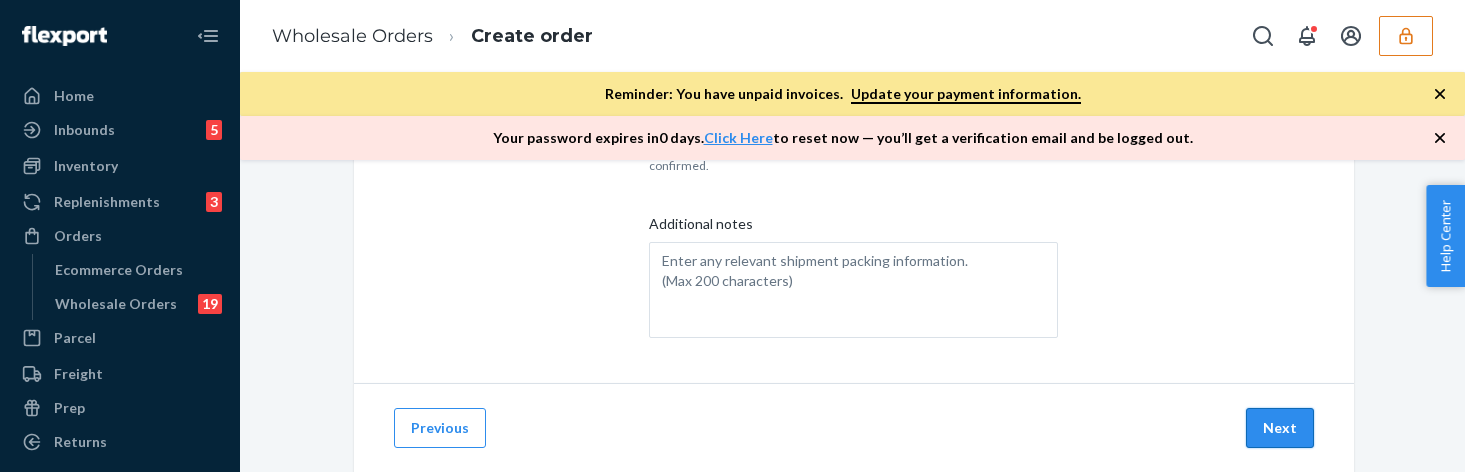 click on "Next" at bounding box center (1280, 428) 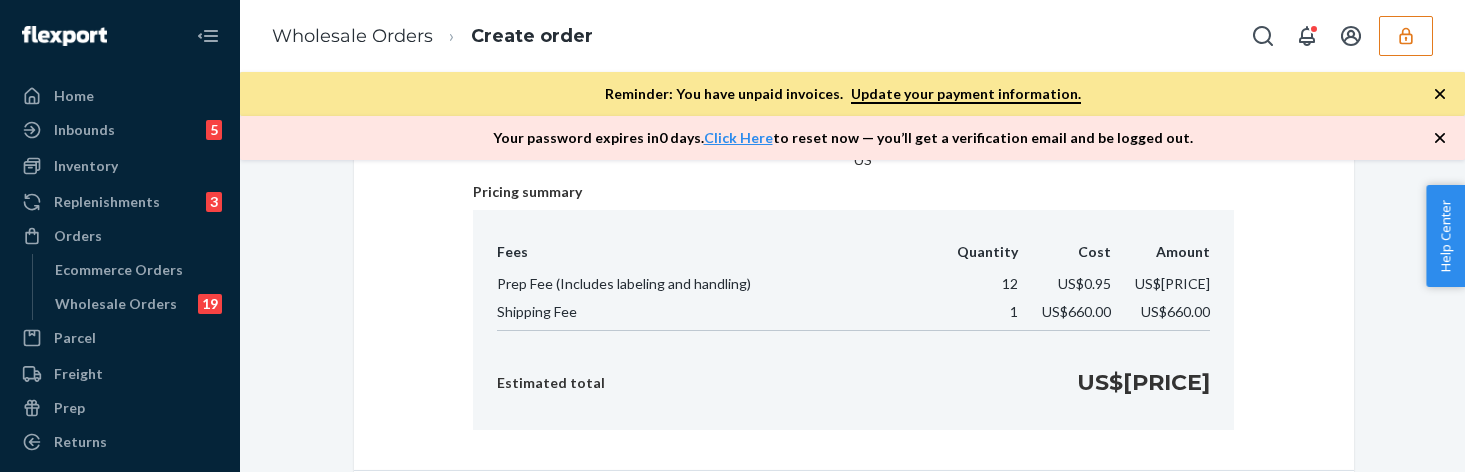 scroll, scrollTop: 466, scrollLeft: 0, axis: vertical 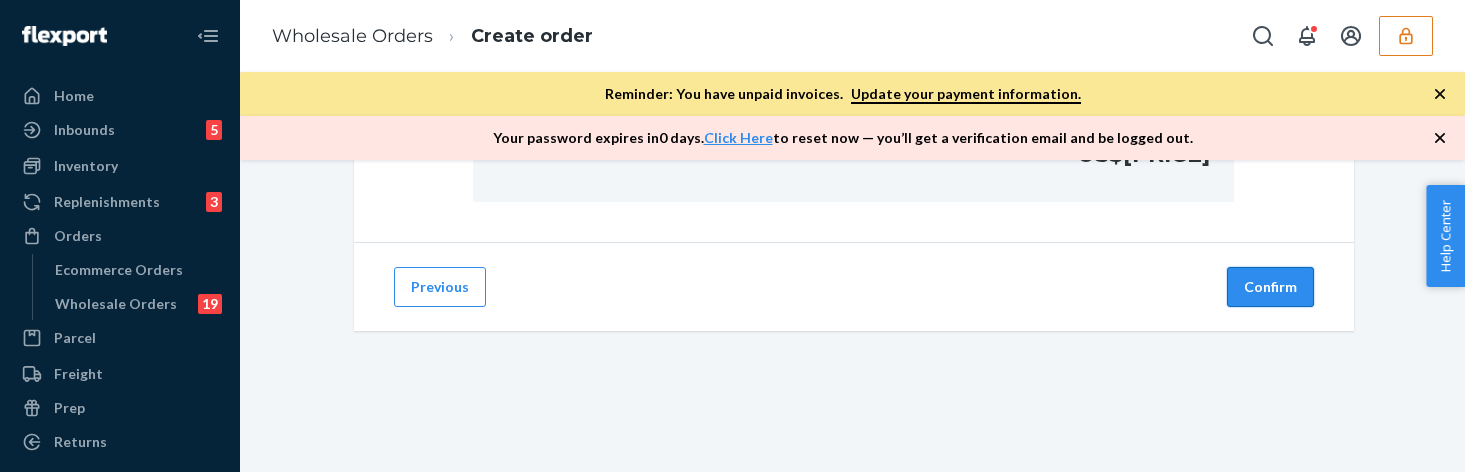 click on "Confirm" at bounding box center (1270, 287) 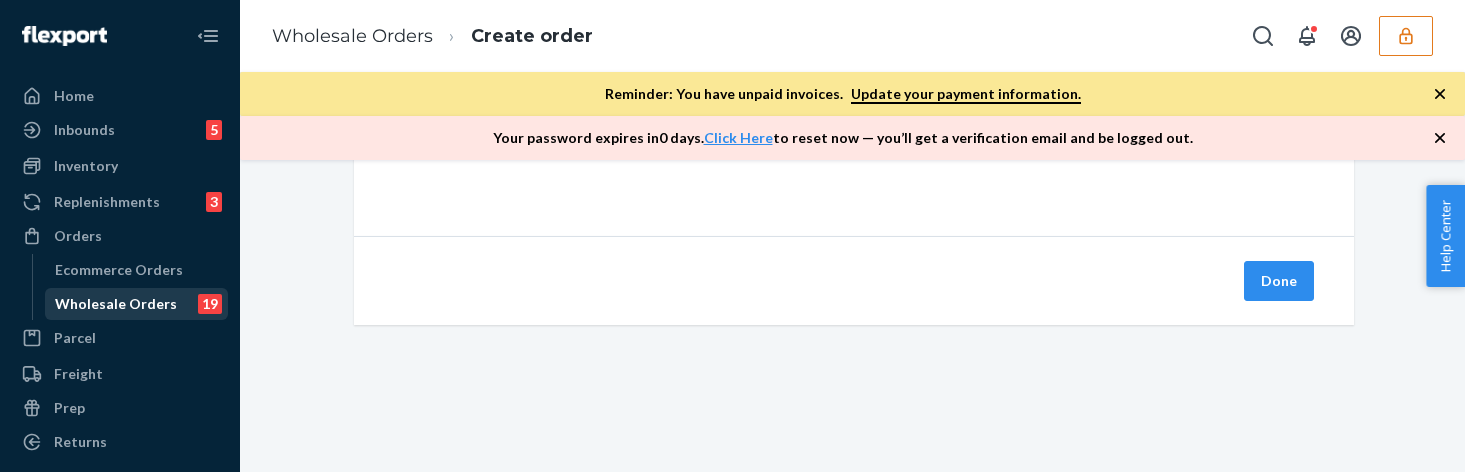 click on "Wholesale Orders" at bounding box center (116, 304) 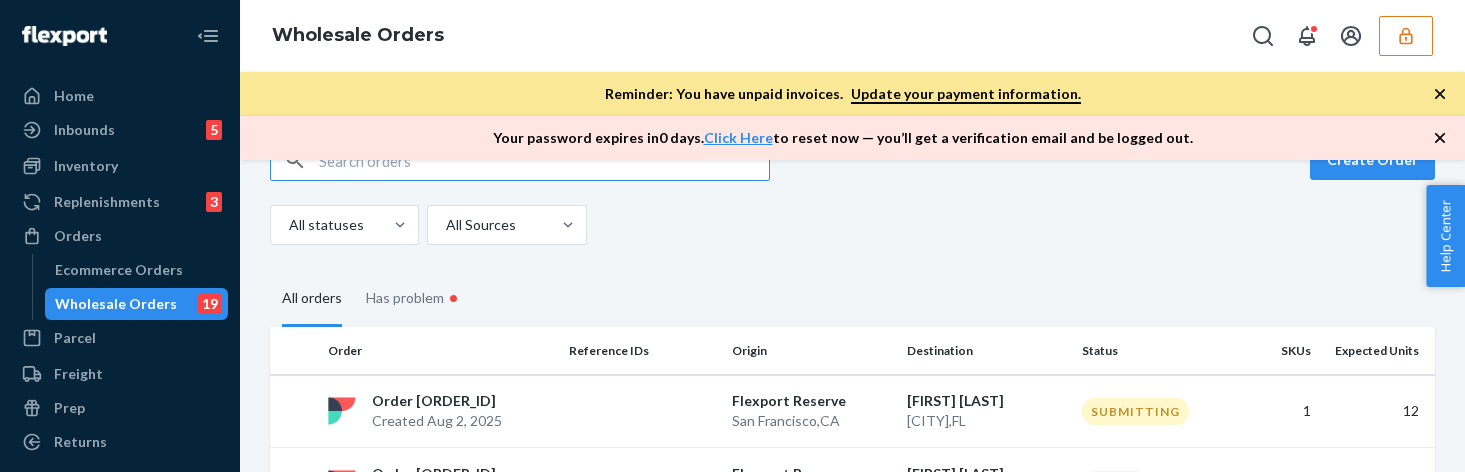 scroll, scrollTop: 112, scrollLeft: 0, axis: vertical 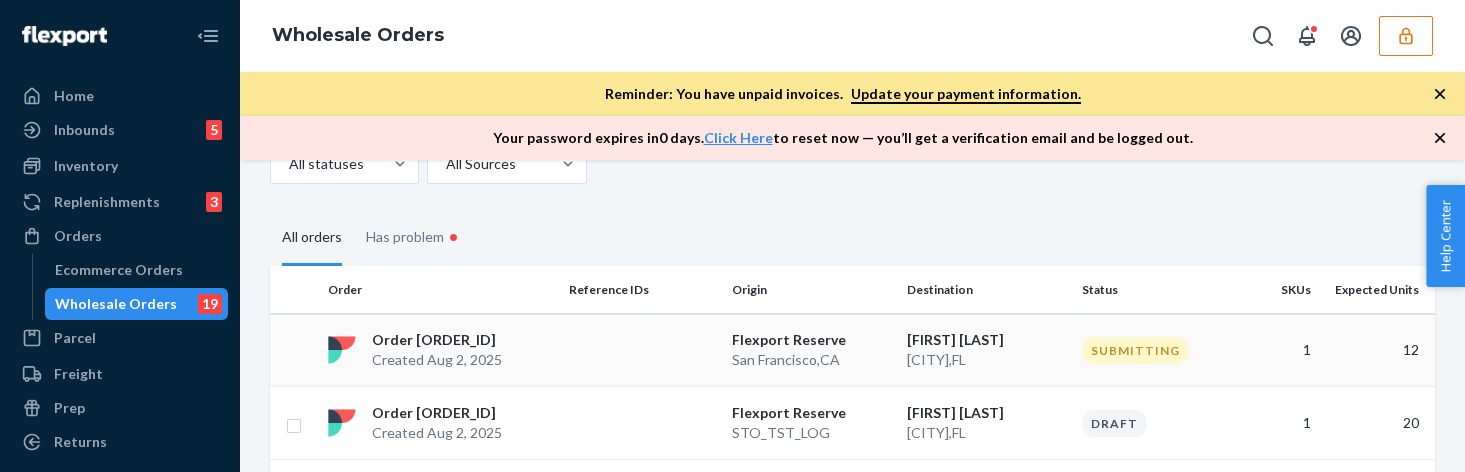 click at bounding box center [642, 350] 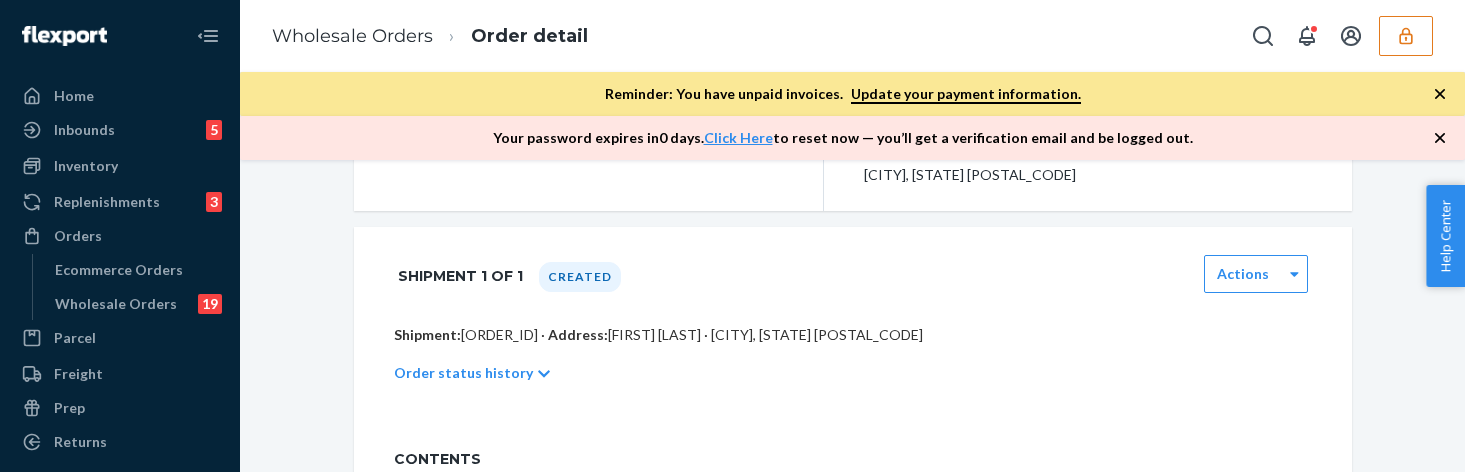 scroll, scrollTop: 323, scrollLeft: 0, axis: vertical 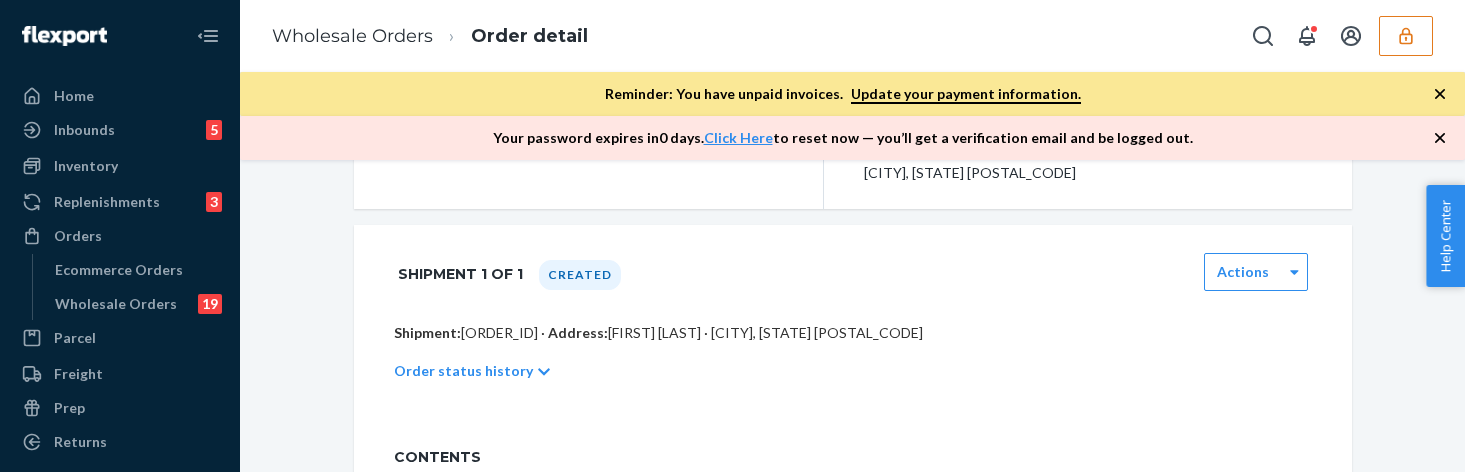 click on "Order status history" at bounding box center (853, 371) 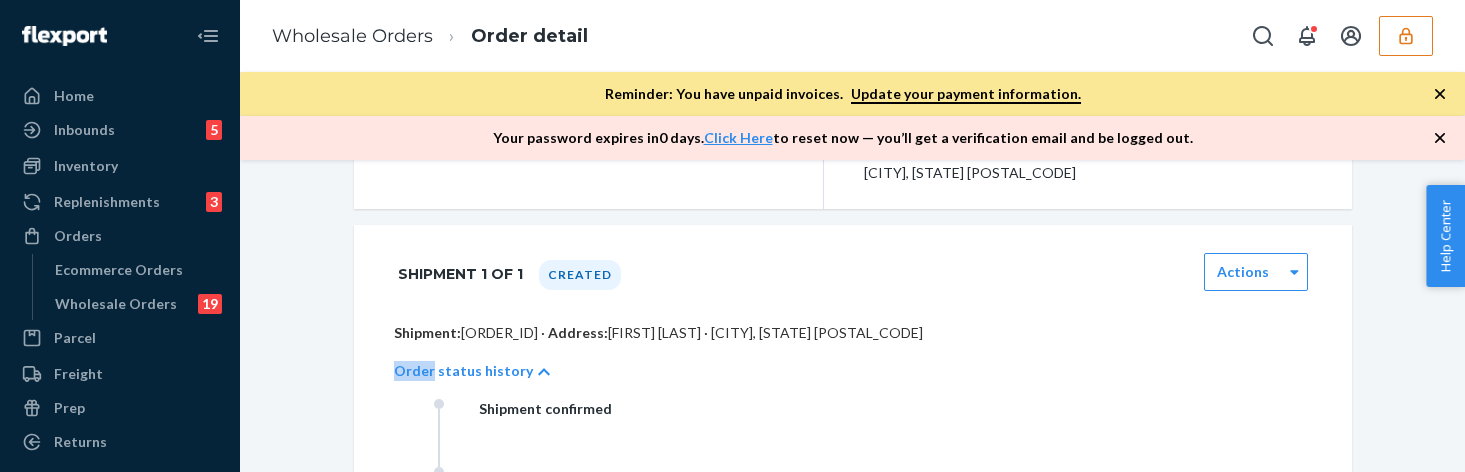 click on "Order status history" at bounding box center (853, 371) 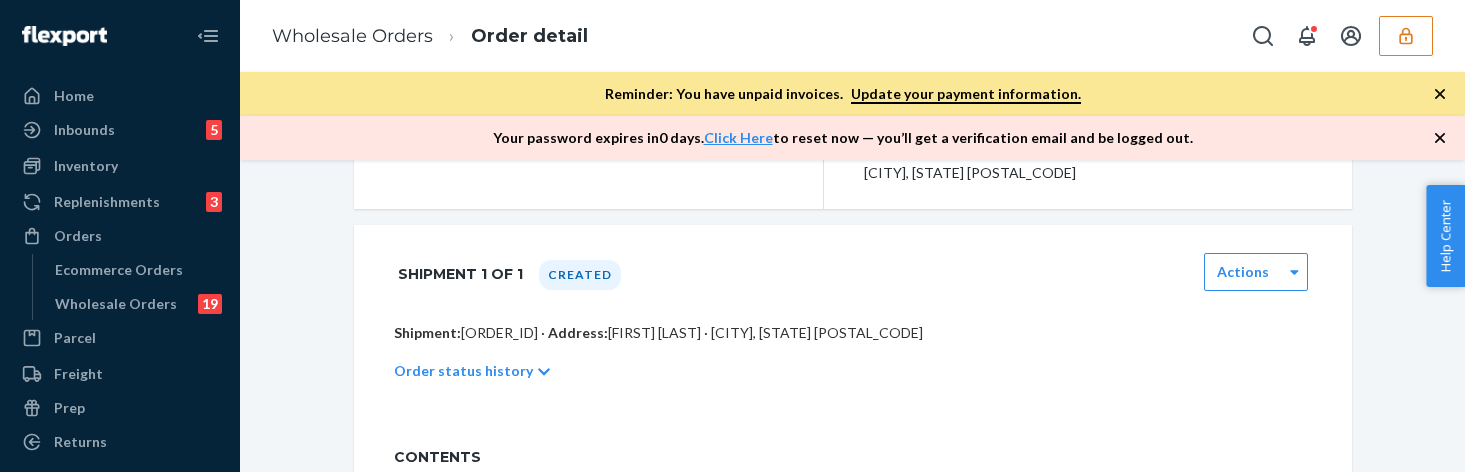 click on "Shipment:   [ORDER_ID] ·     Address:   [FIRST] [LAST] · [CITY], [STATE] [POSTAL_CODE]" at bounding box center [853, 333] 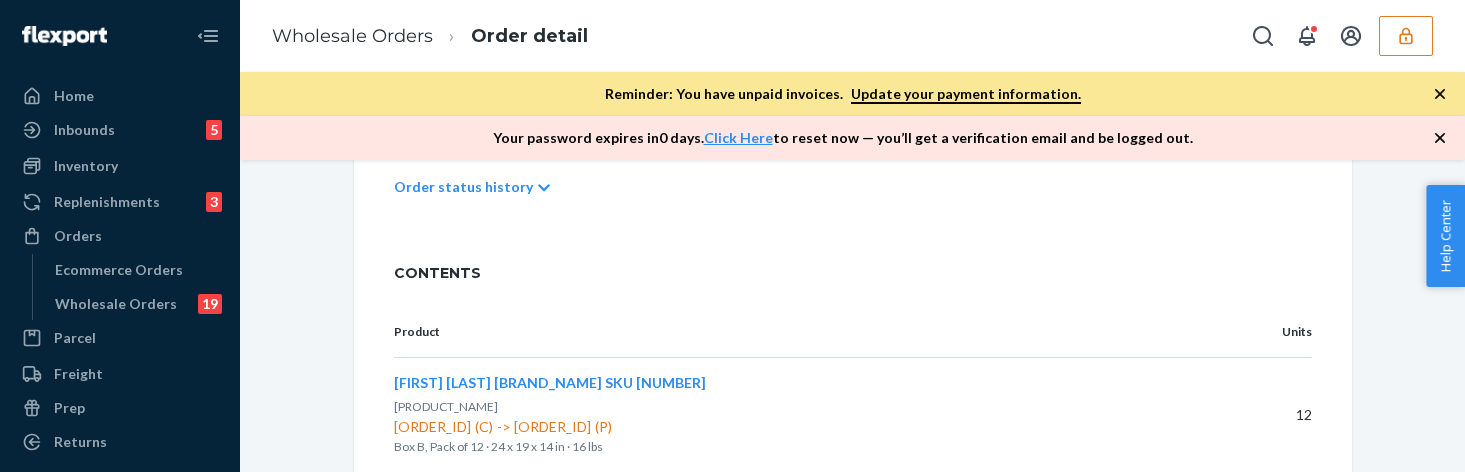 scroll, scrollTop: 508, scrollLeft: 0, axis: vertical 